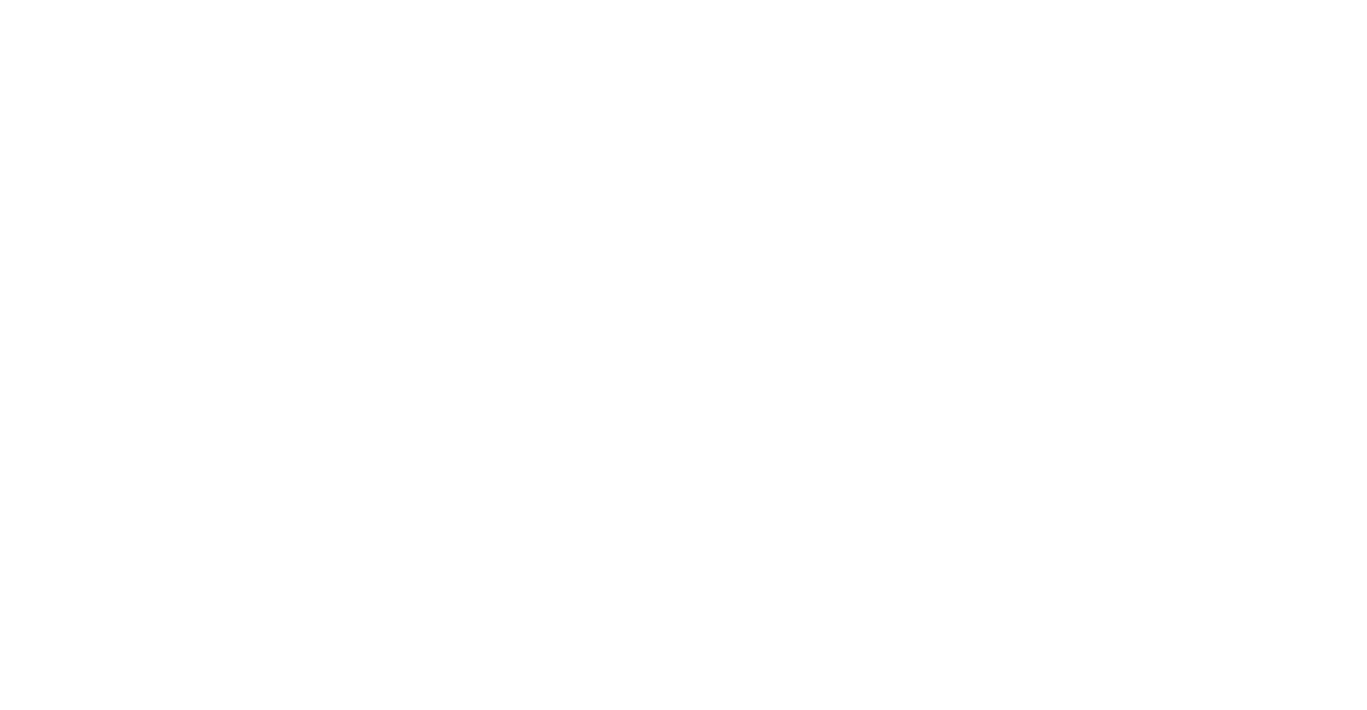 scroll, scrollTop: 0, scrollLeft: 0, axis: both 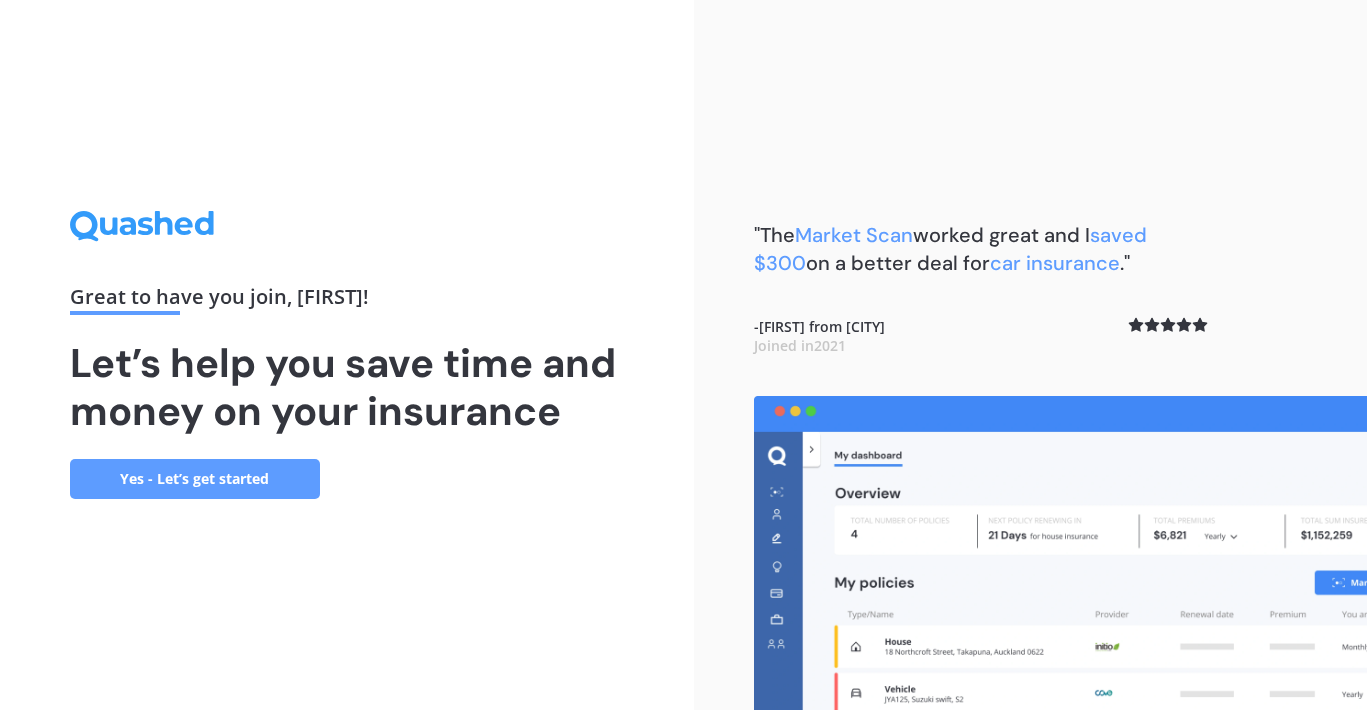 click on "Yes - Let’s get started" at bounding box center (195, 479) 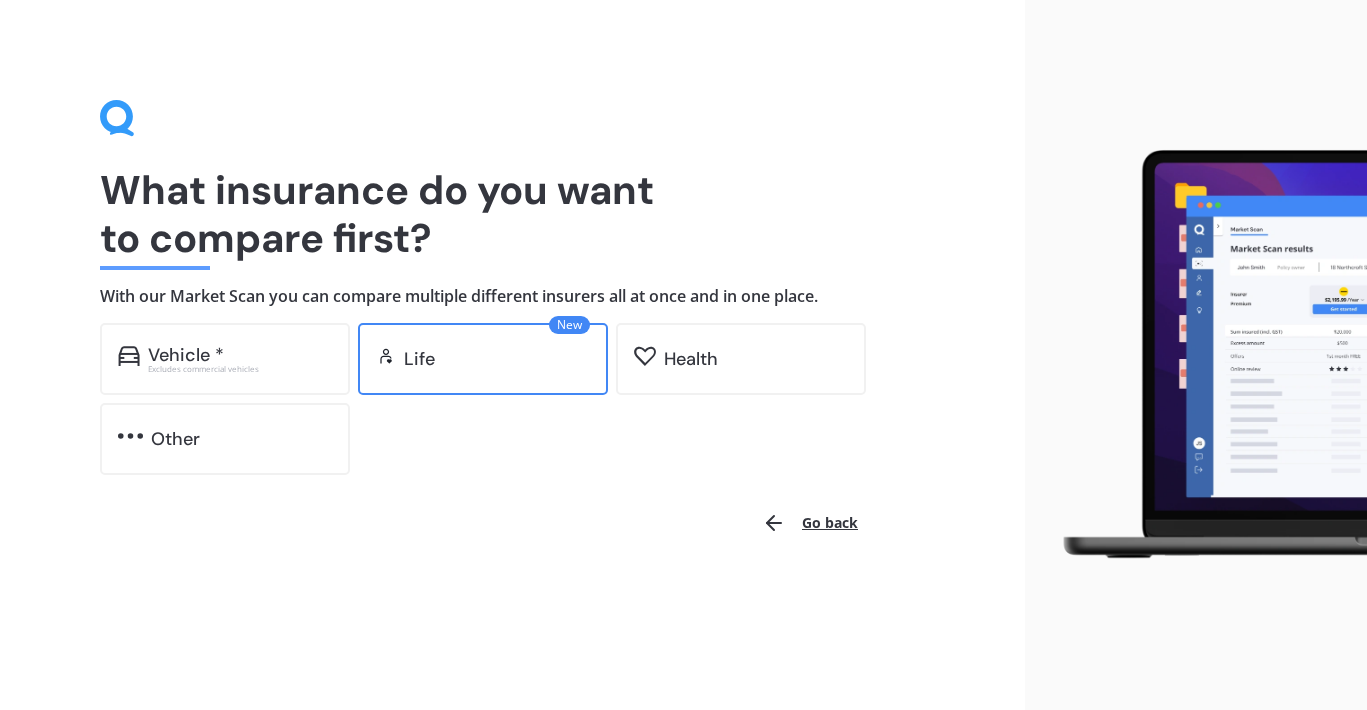 click on "Life" at bounding box center [497, 359] 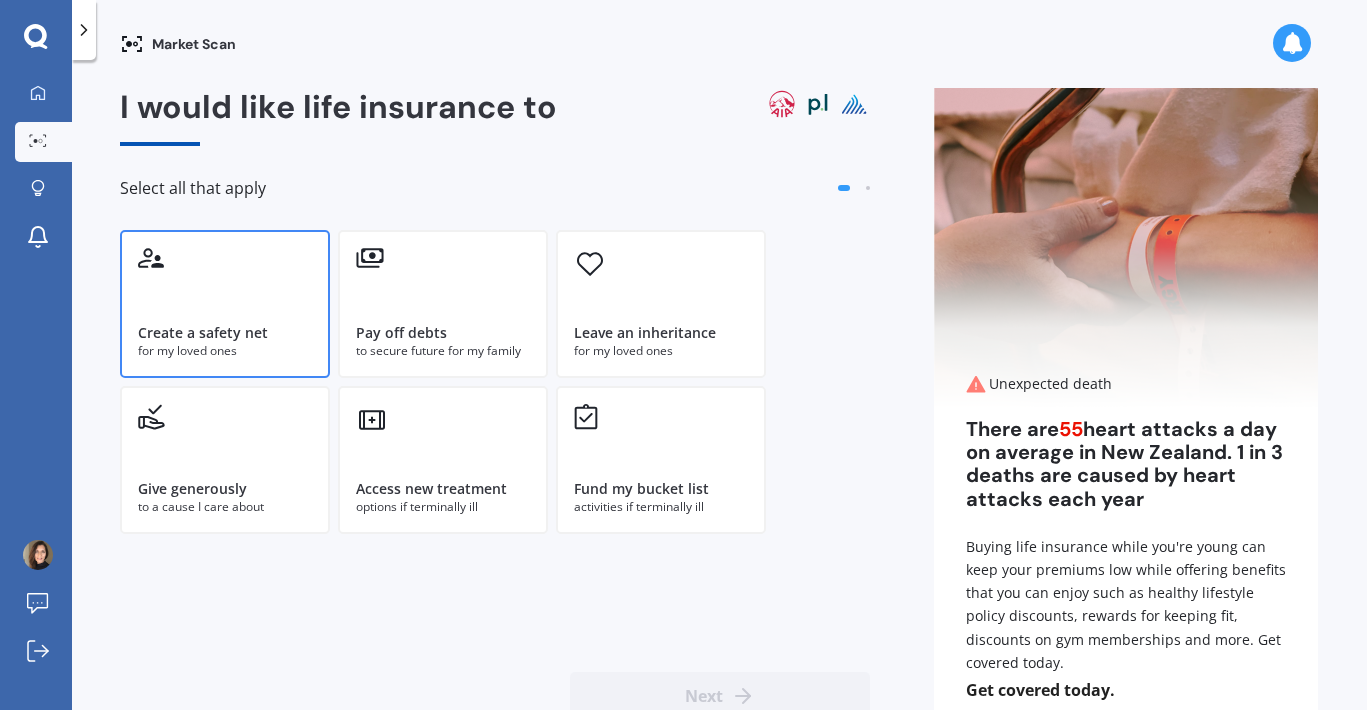 click on "Create a safety net for my loved ones" at bounding box center (225, 304) 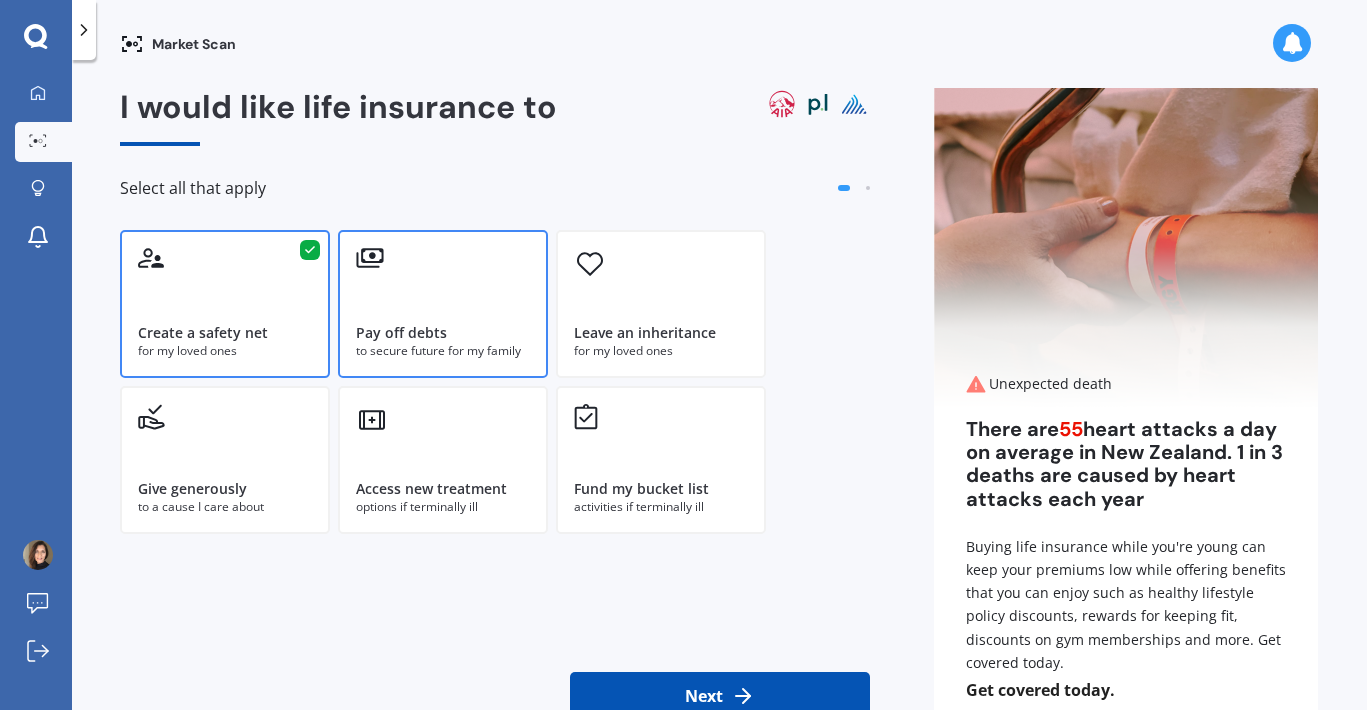 click on "to secure future for my family" at bounding box center (443, 351) 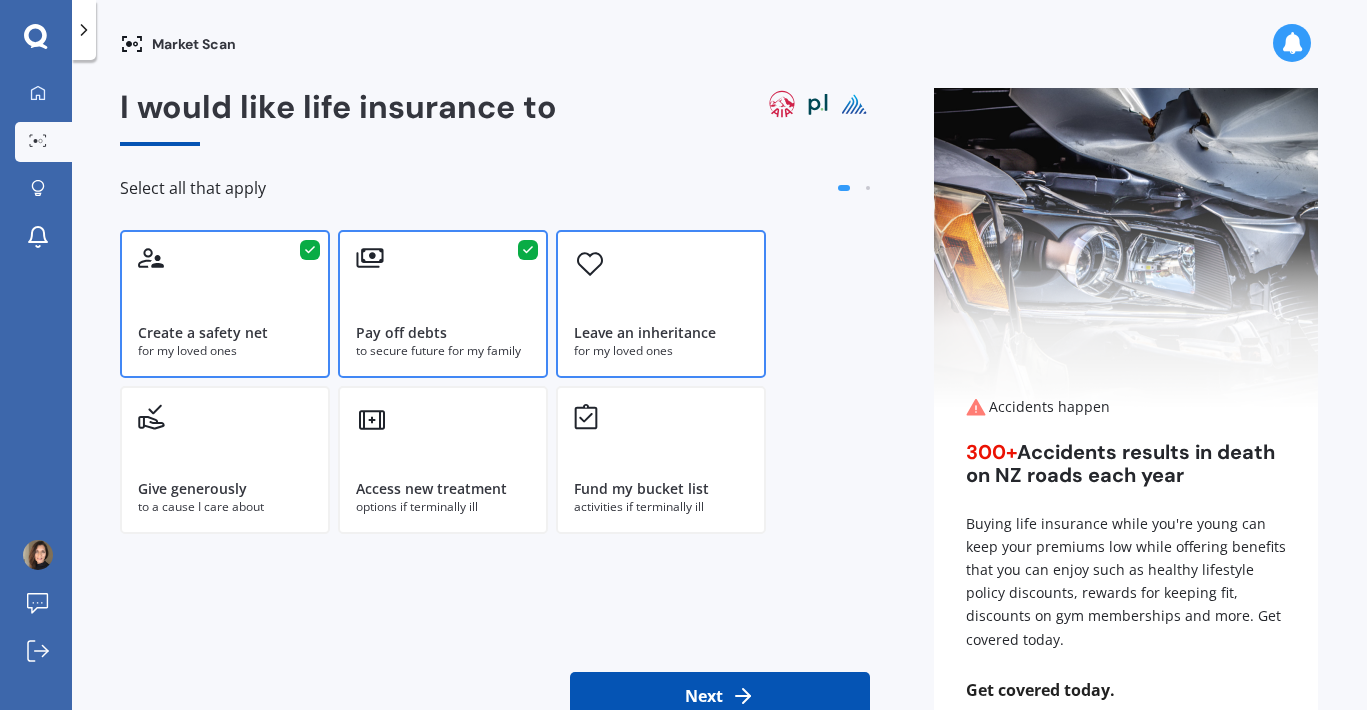 click on "Leave an inheritance for my loved ones" at bounding box center (661, 304) 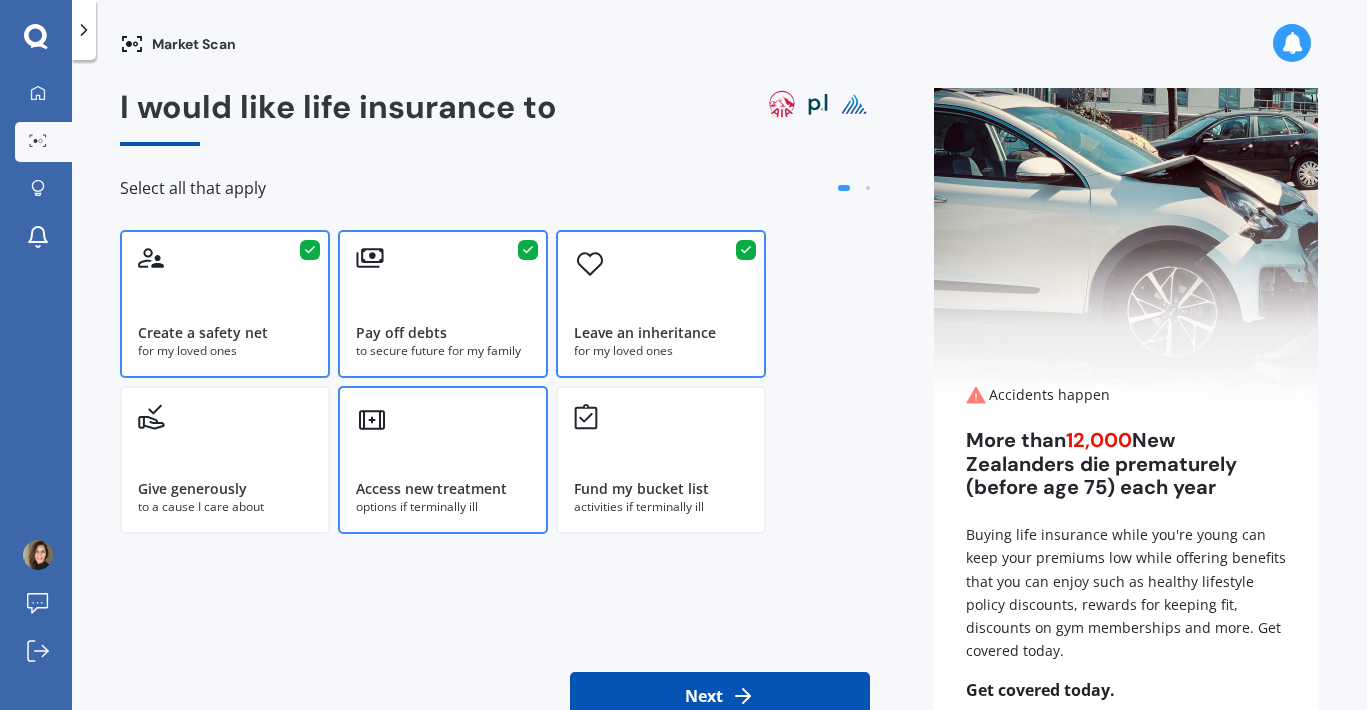 click on "Access new treatment options if terminally ill" at bounding box center (443, 460) 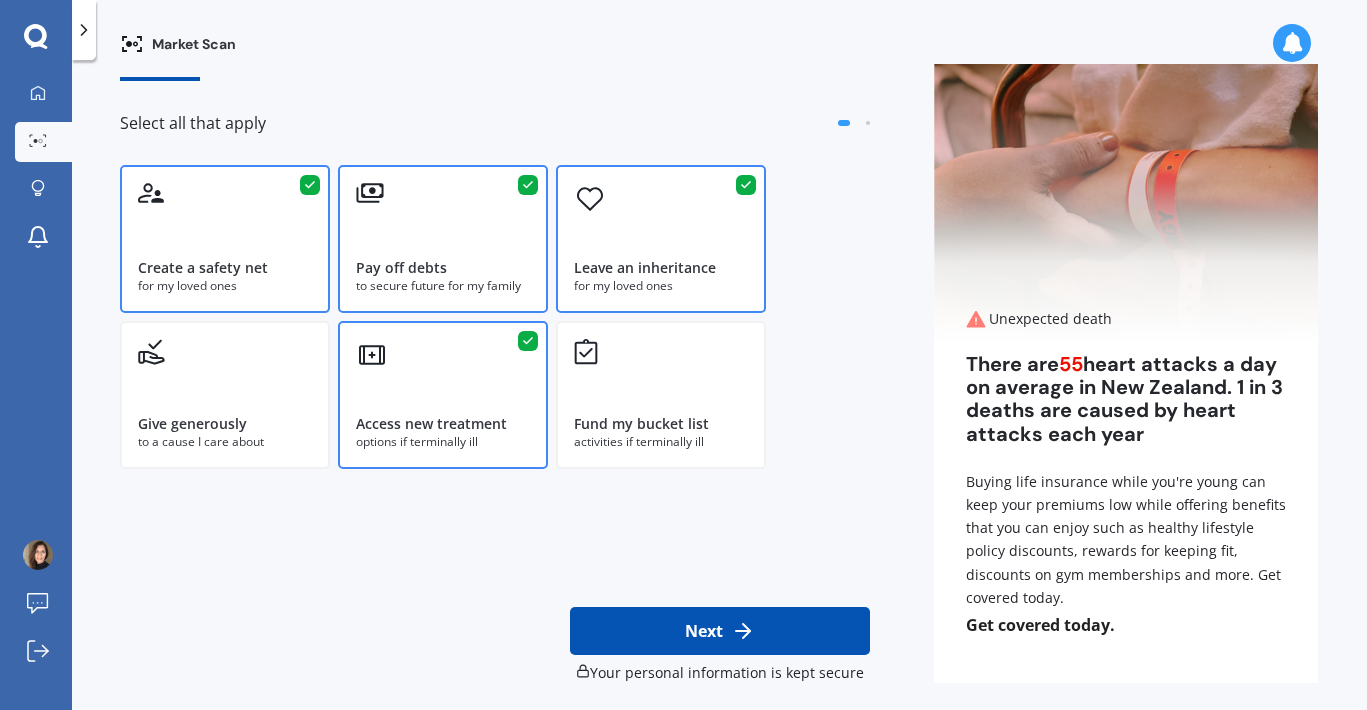 scroll, scrollTop: 74, scrollLeft: 0, axis: vertical 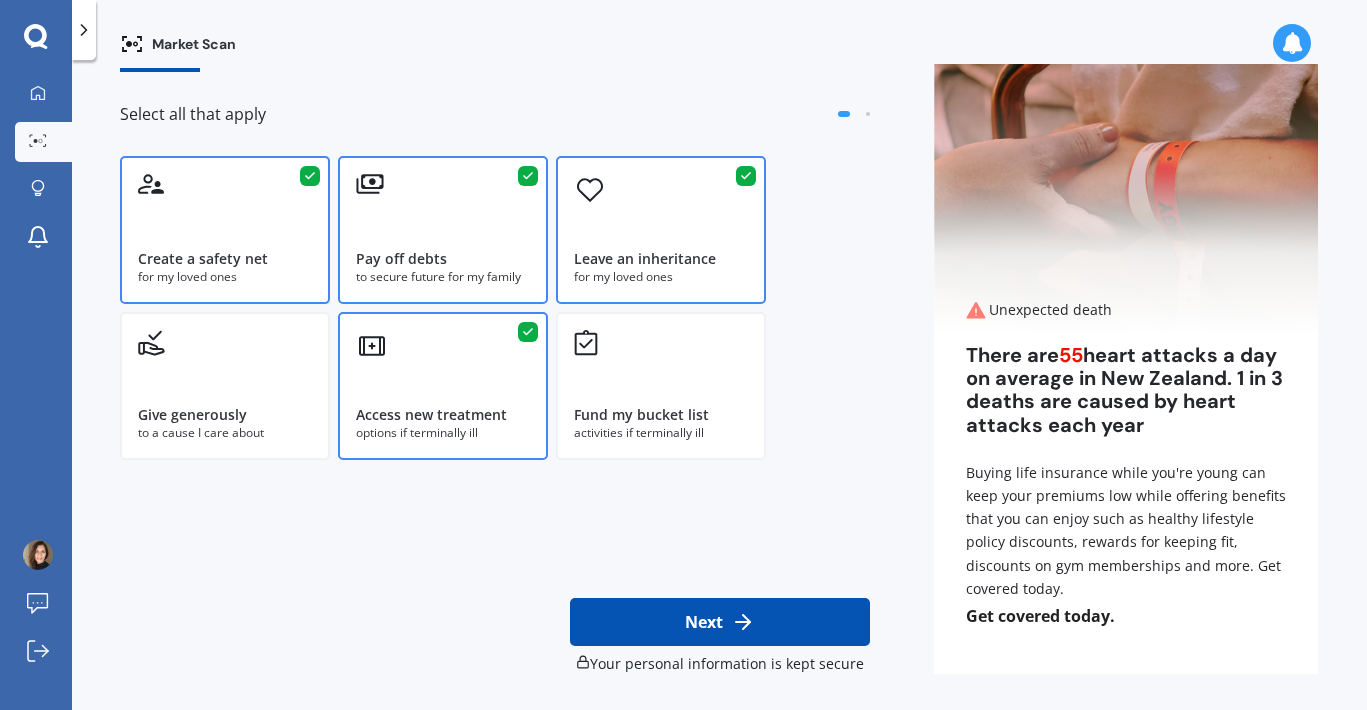 click on "Next" at bounding box center [720, 622] 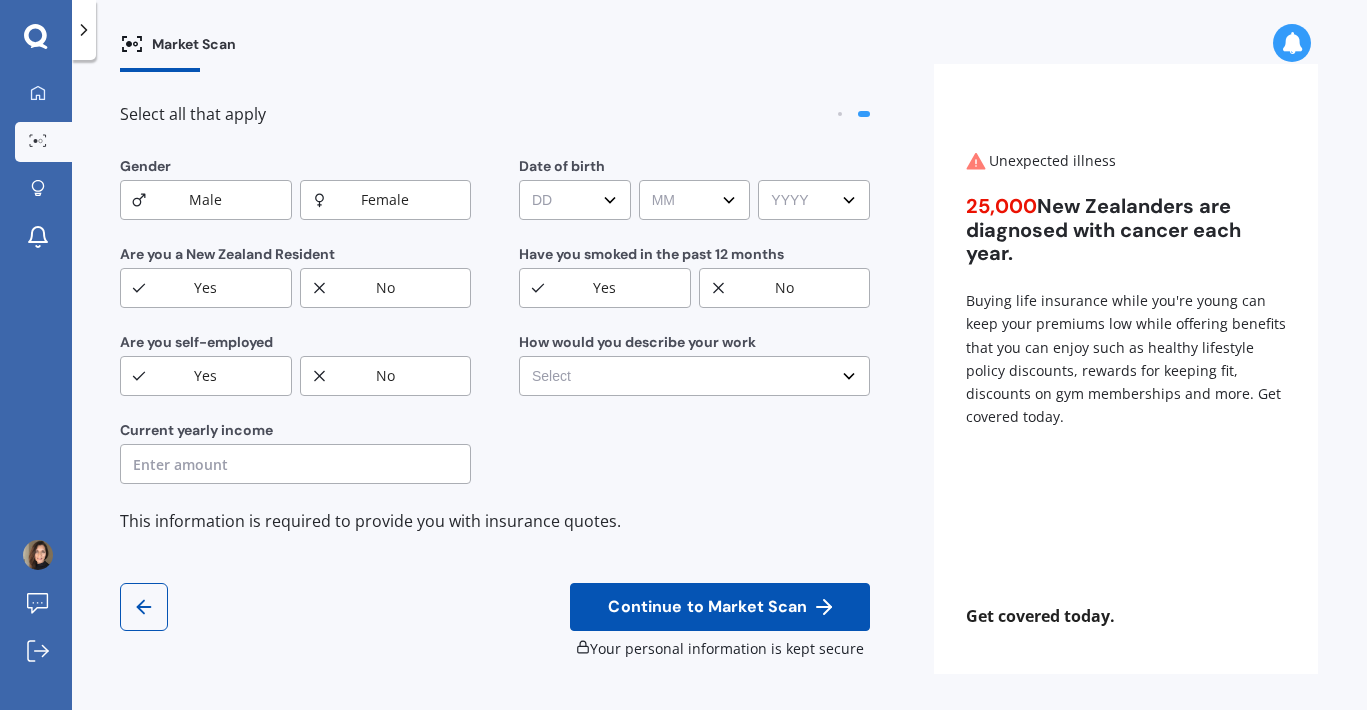 scroll, scrollTop: 0, scrollLeft: 0, axis: both 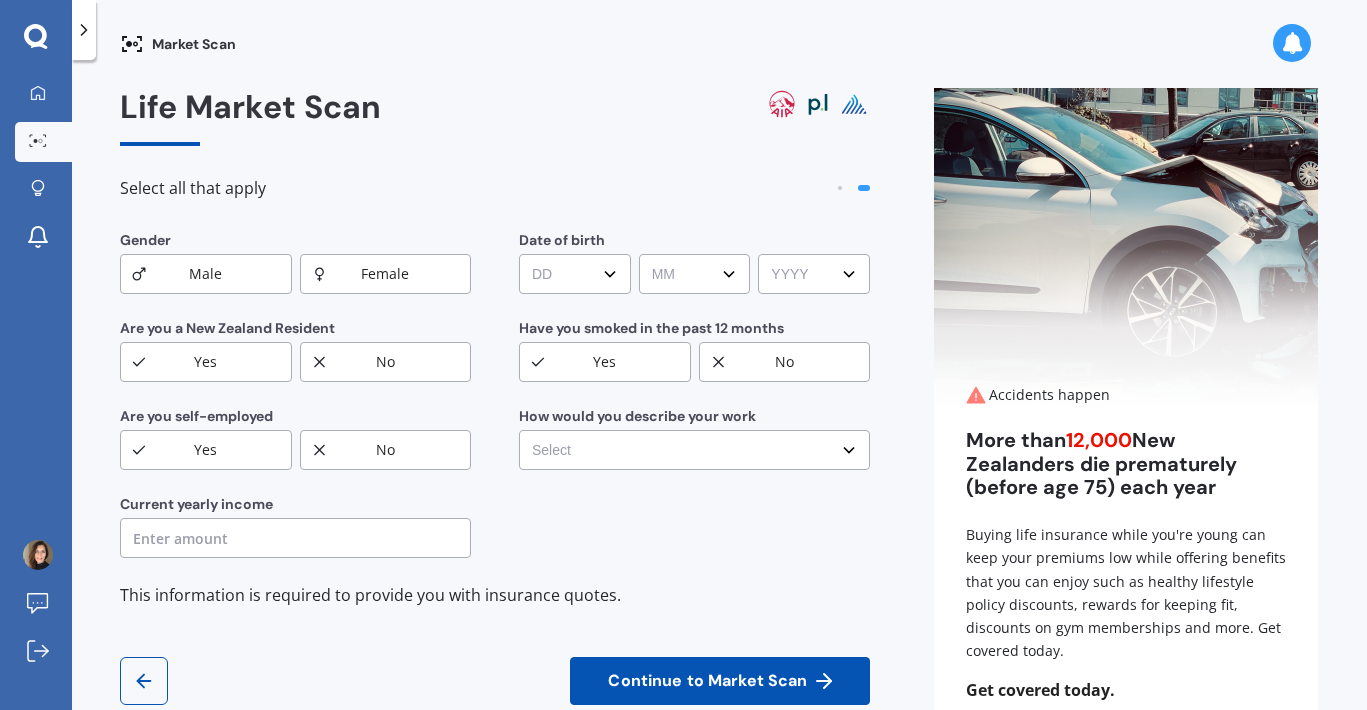 click on "Female" at bounding box center (386, 274) 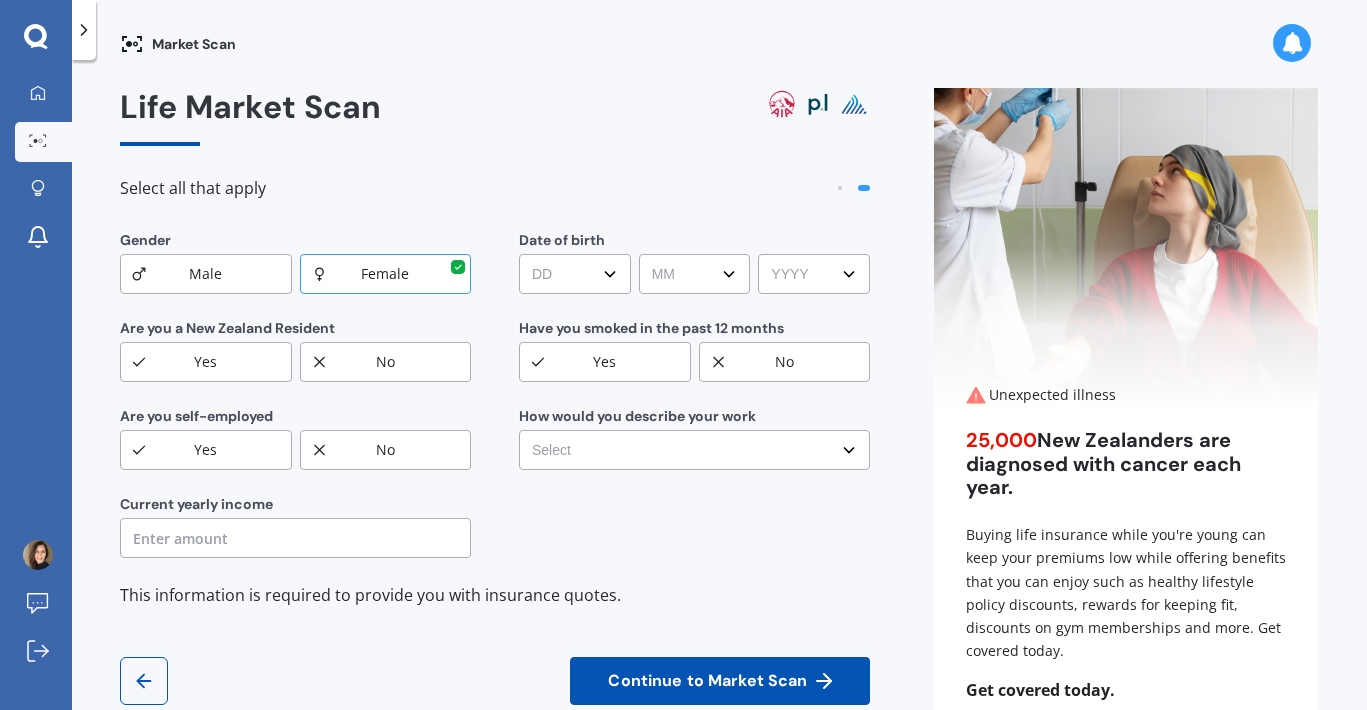 click on "Yes" at bounding box center [206, 362] 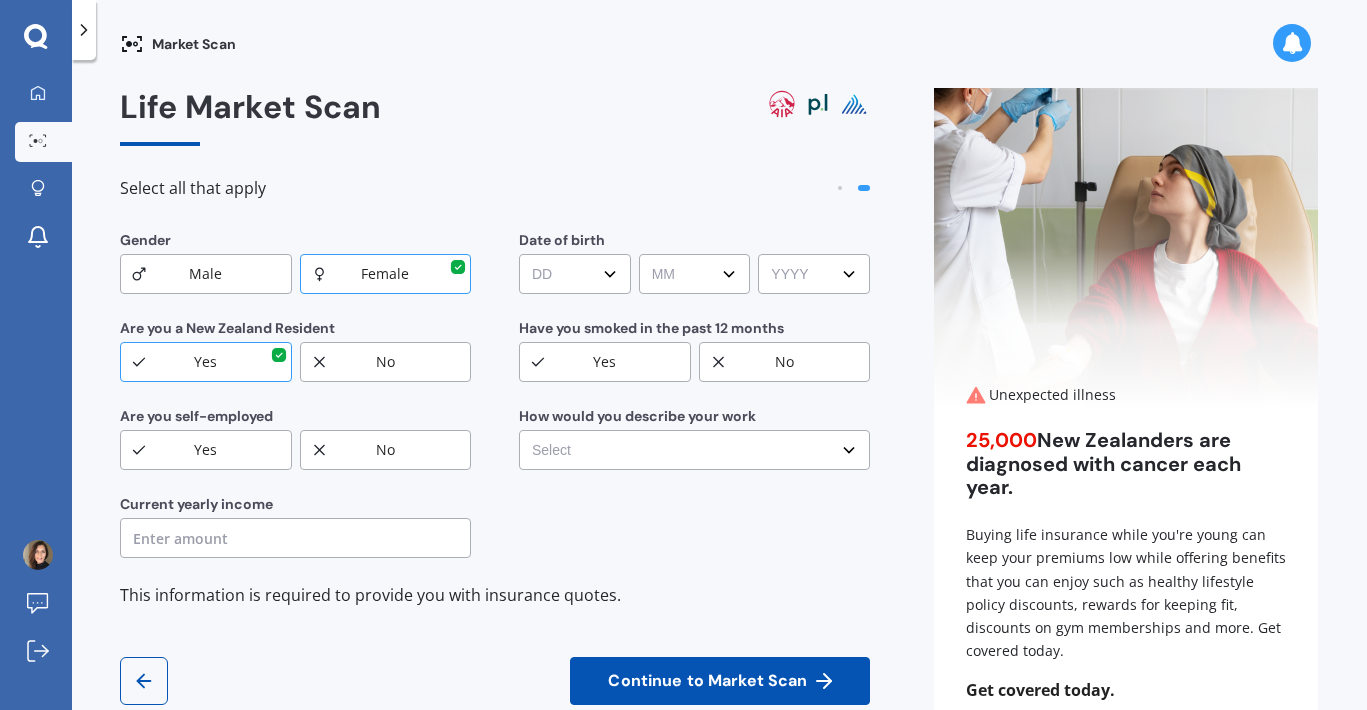 click on "Yes" at bounding box center [206, 450] 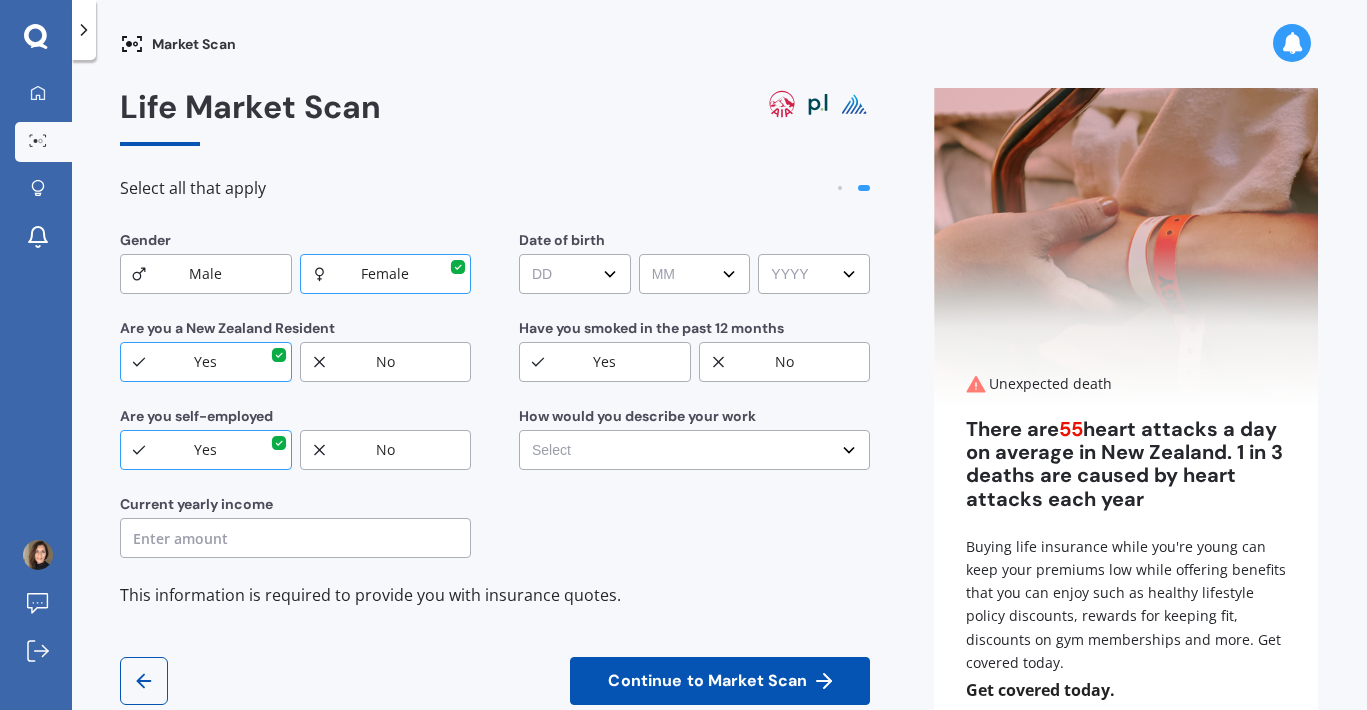 click on "DD DD 01 02 03 04 05 06 07 08 09 10 11 12 13 14 15 16 17 18 19 20 21 22 23 24 25 26 27 28 29 30 31" at bounding box center [575, 274] 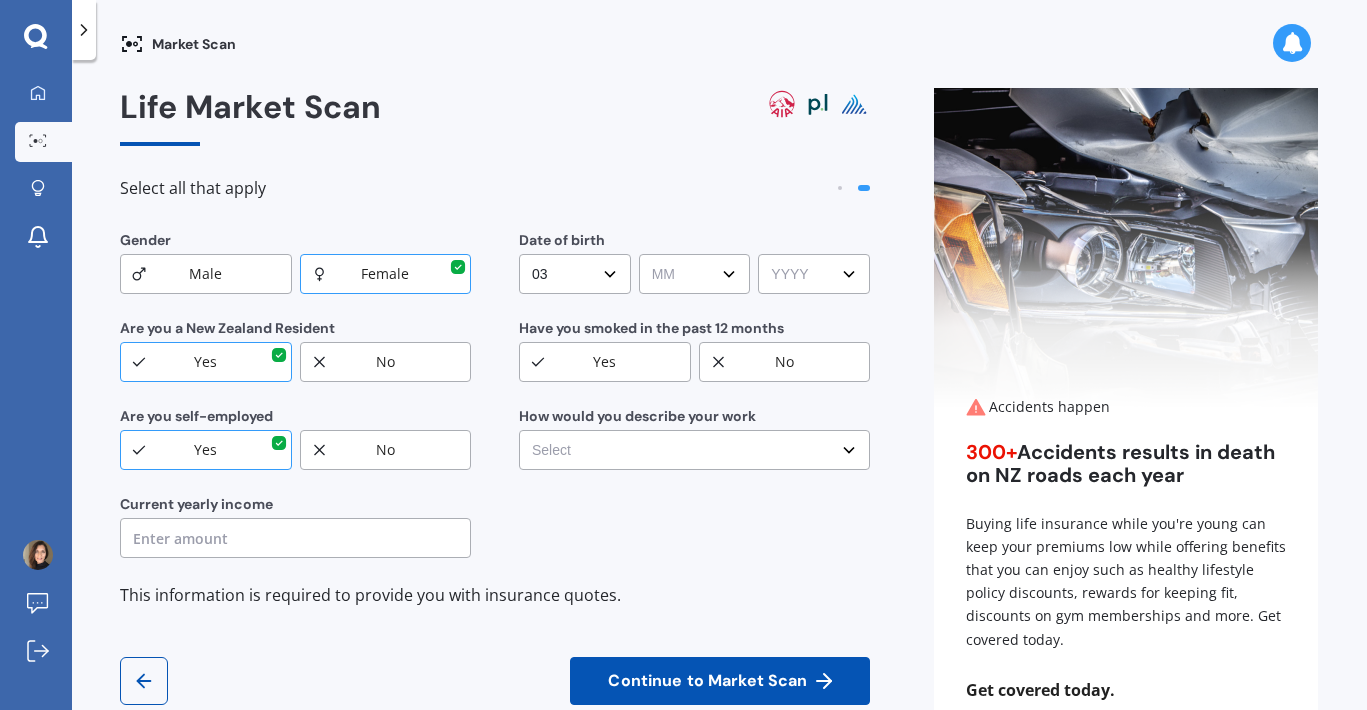 click on "MM MM 01 02 03 04 05 06 07 08 09 10 11 12" at bounding box center [695, 274] 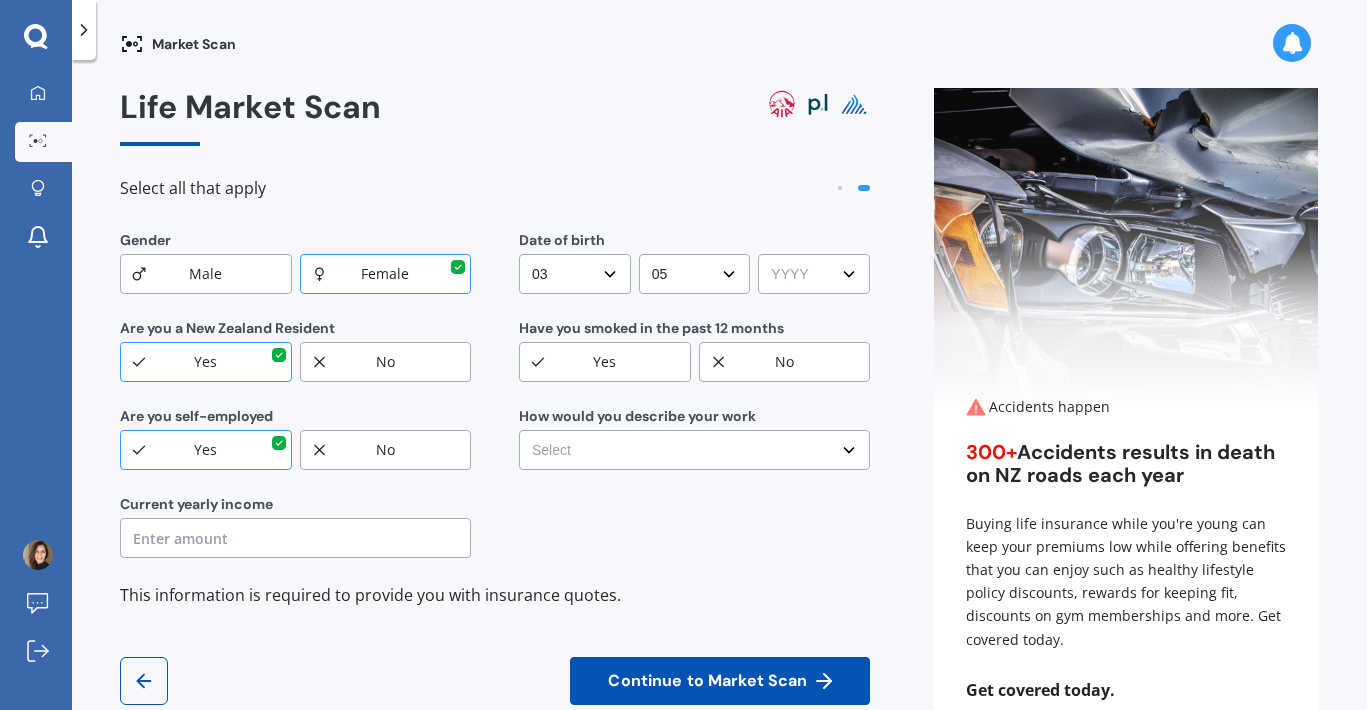 click on "YYYY YYYY 2009 2008 2007 2006 2005 2004 2003 2002 2001 2000 1999 1998 1997 1996 1995 1994 1993 1992 1991 1990 1989 1988 1987 1986 1985 1984 1983 1982 1981 1980 1979 1978 1977 1976 1975 1974 1973 1972 1971 1970 1969 1968 1967 1966 1965 1964 1963 1962 1961 1960 1959 1958 1957 1956 1955 1954 1953 1952 1951 1950 1949 1948 1947 1946 1945 1944 1943 1942 1941 1940 1939 1938 1937 1936 1935 1934 1933 1932 1931 1930 1929 1928 1927 1926 1925 1924 1923 1922 1921 1920 1919 1918 1917 1916 1915 1914 1913 1912 1911 1910" at bounding box center [814, 274] 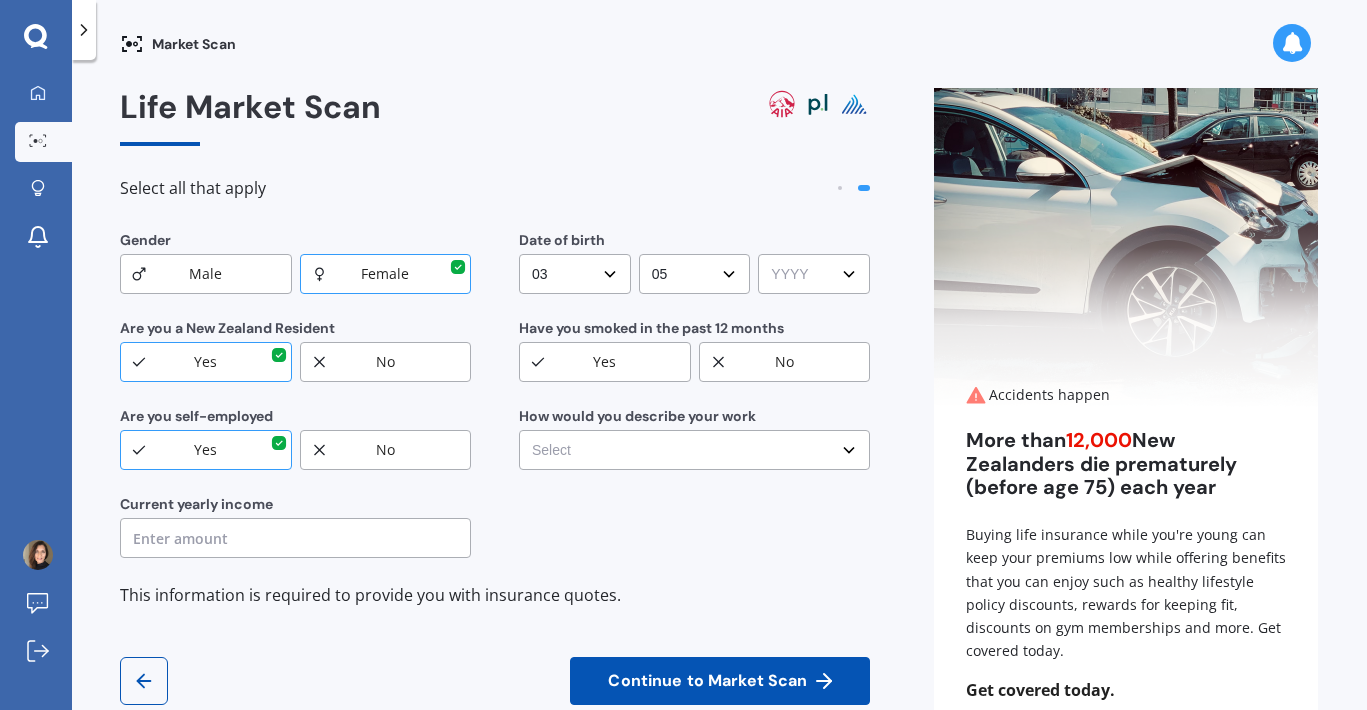 select on "1972" 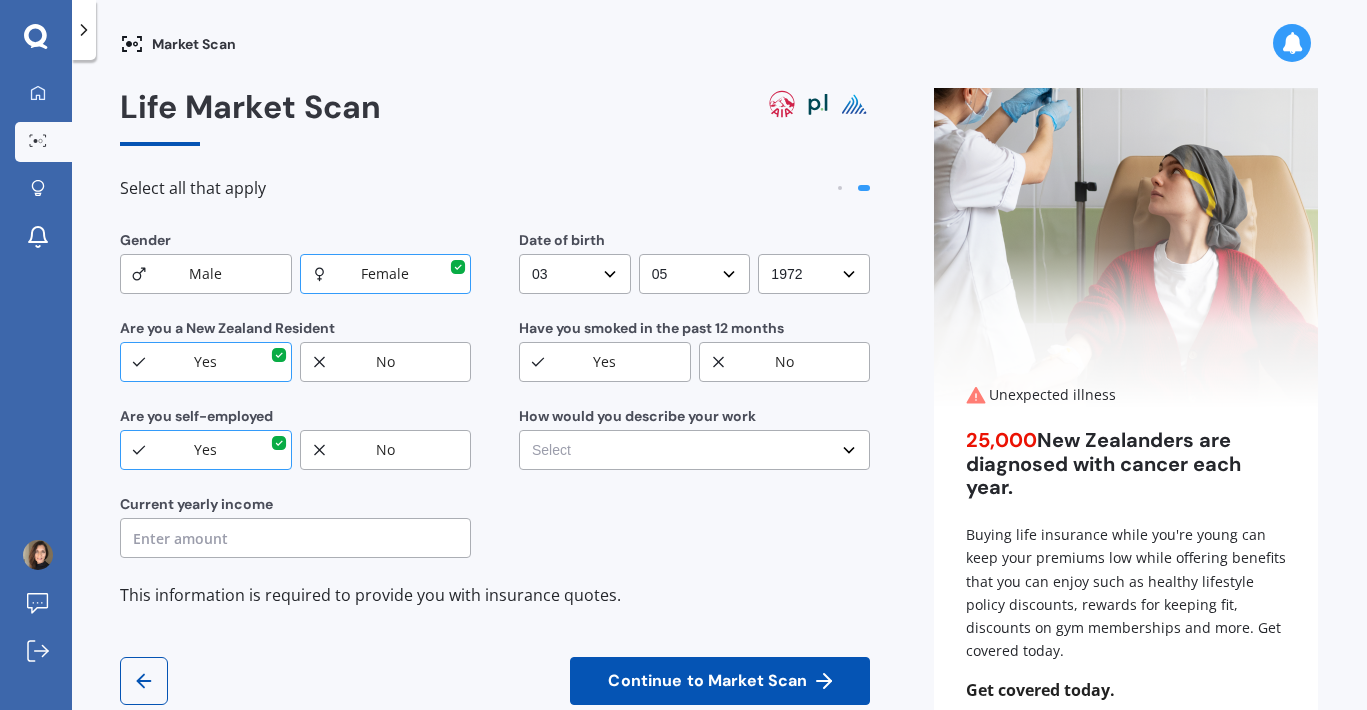 click on "No" at bounding box center (785, 362) 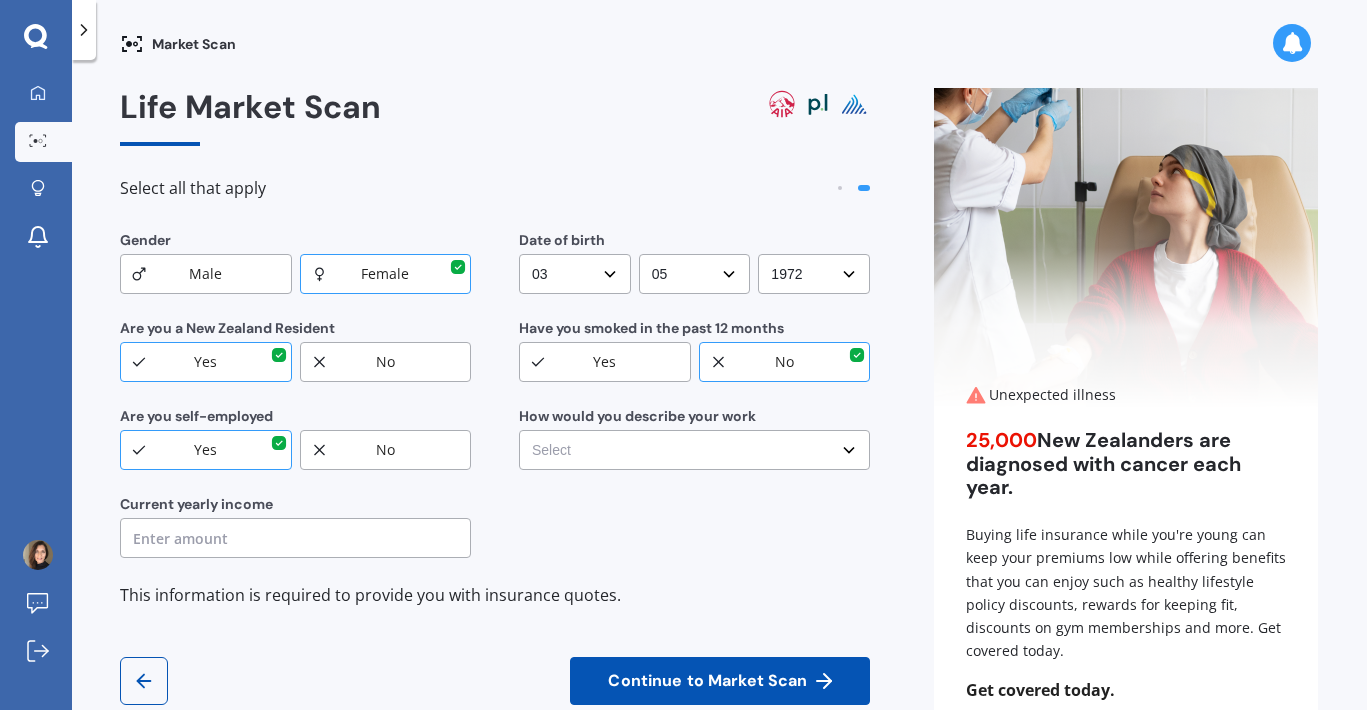 click on "Select No manual work e.g. lawyer, consultant, engineer Light manual work e.g. plumber, nurse, hairdresser Heavy or repetitive manual work e.g. painter, taxi/Uber, courier Working less than 20 hours a week or unemployed" at bounding box center [694, 450] 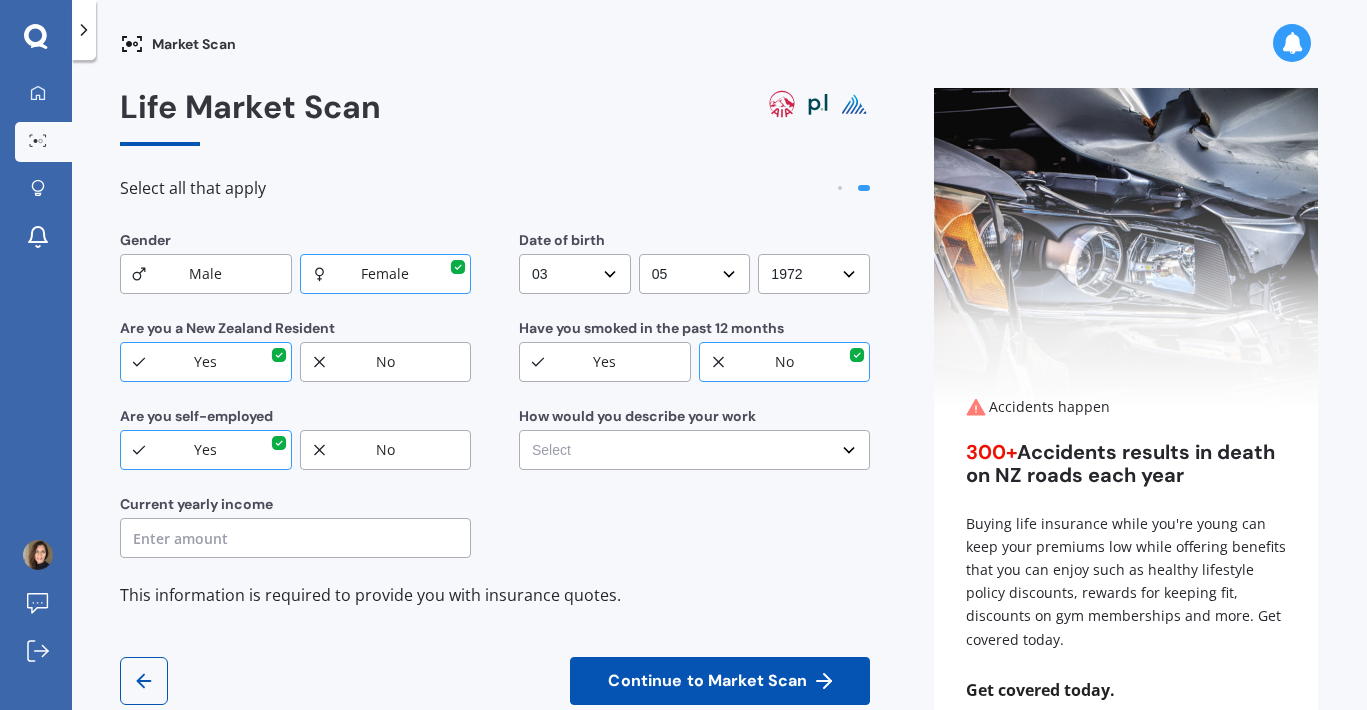 select on "No manual work e.g. lawyer, consultant, engineer" 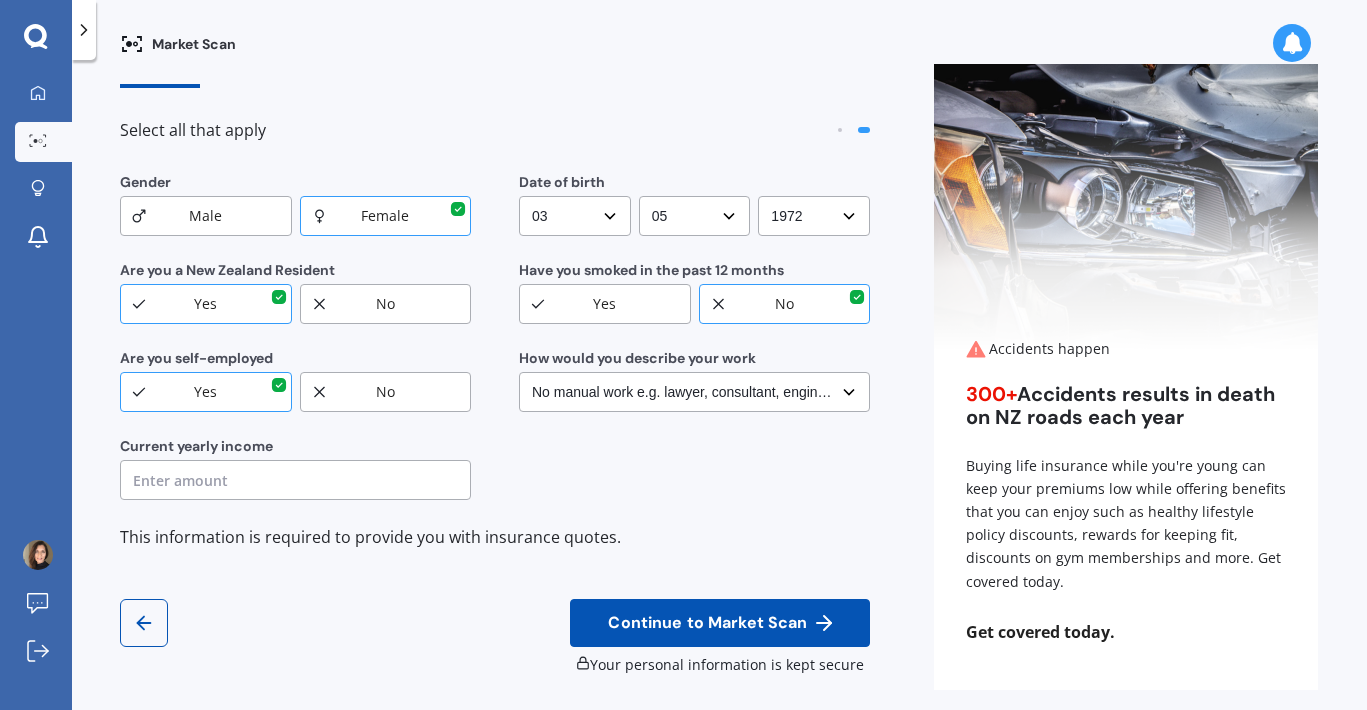 scroll, scrollTop: 74, scrollLeft: 0, axis: vertical 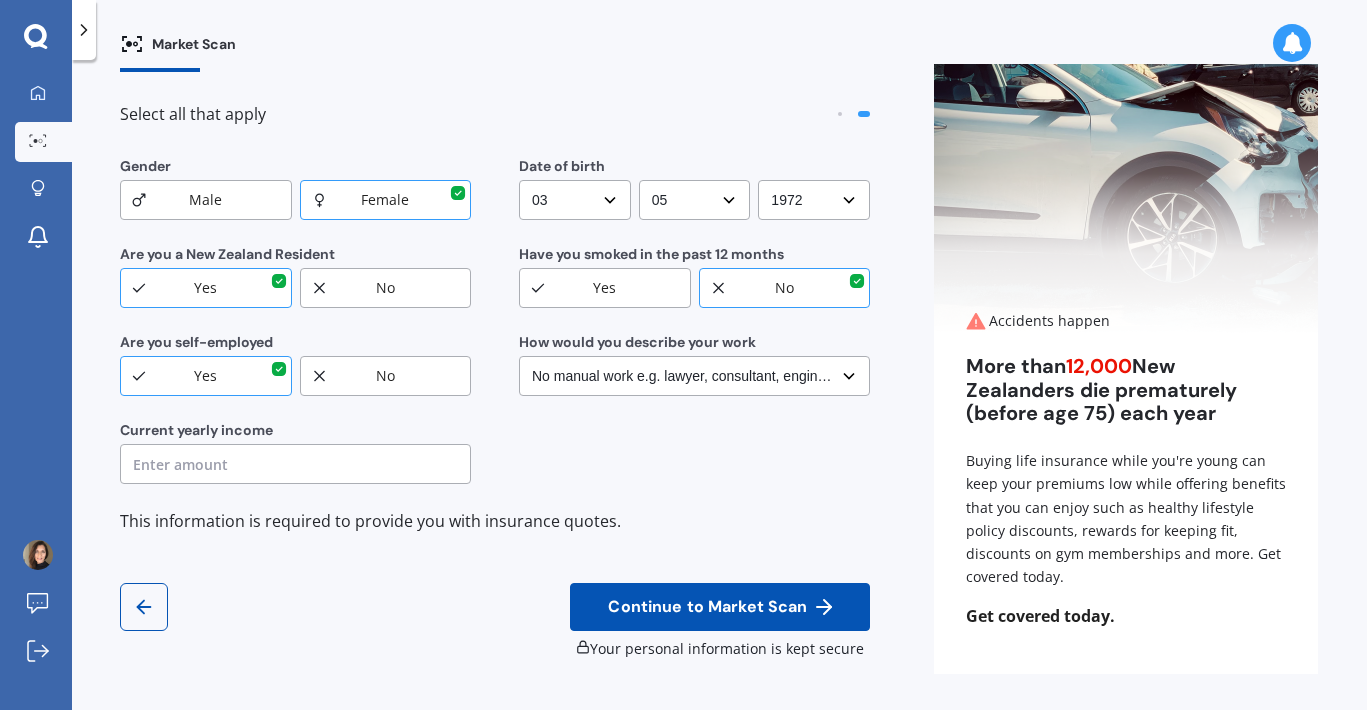 click at bounding box center [295, 464] 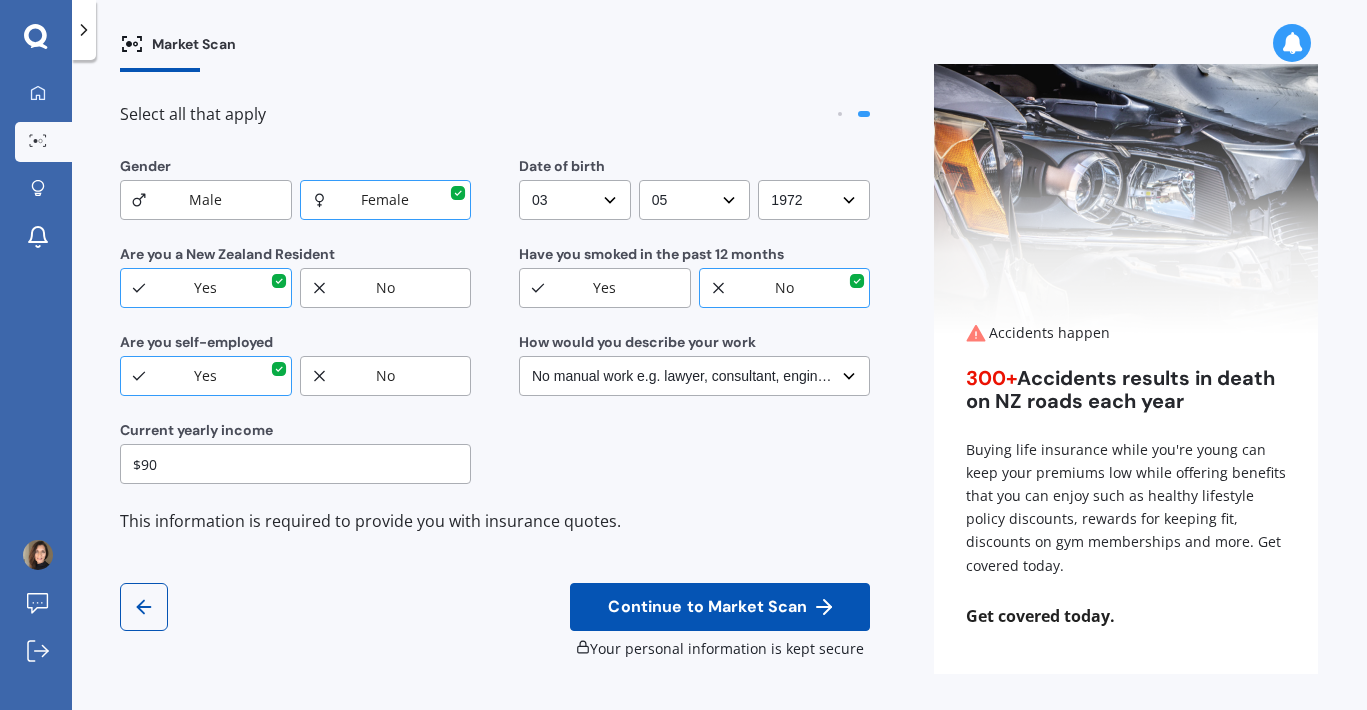 type on "$90" 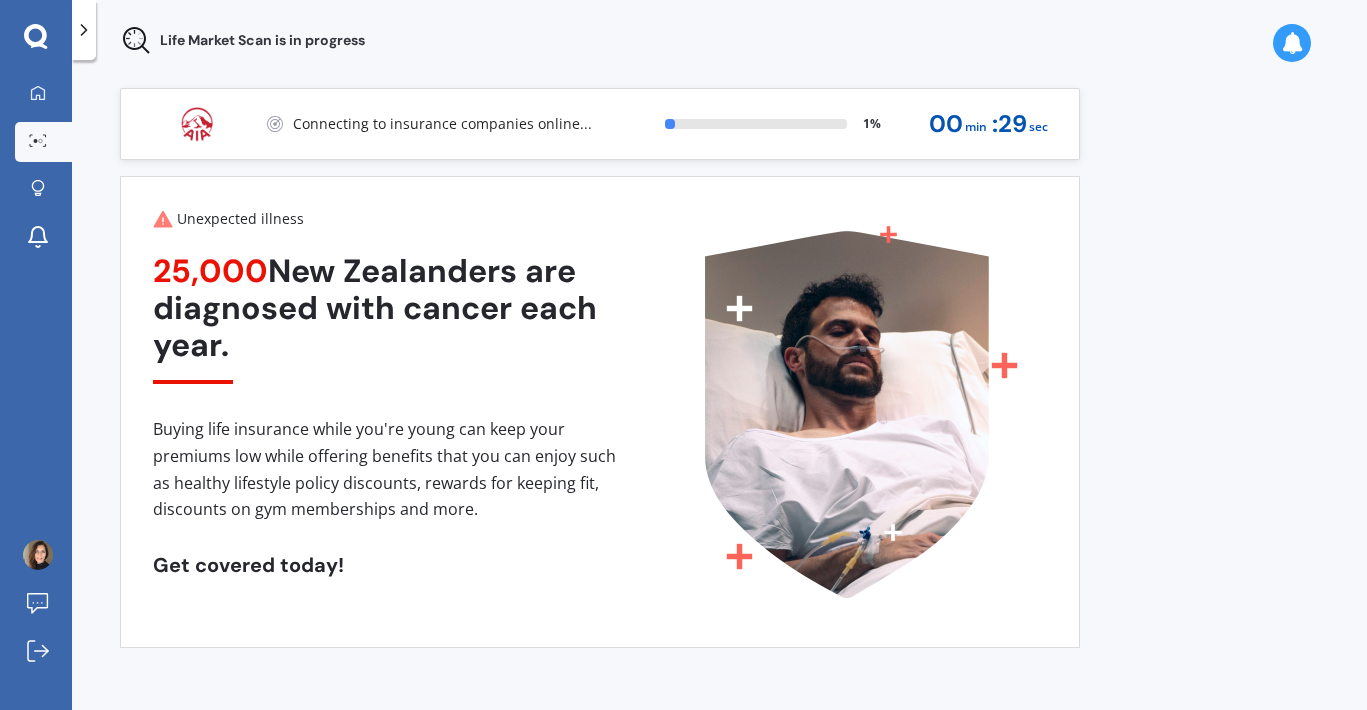 scroll, scrollTop: 0, scrollLeft: 0, axis: both 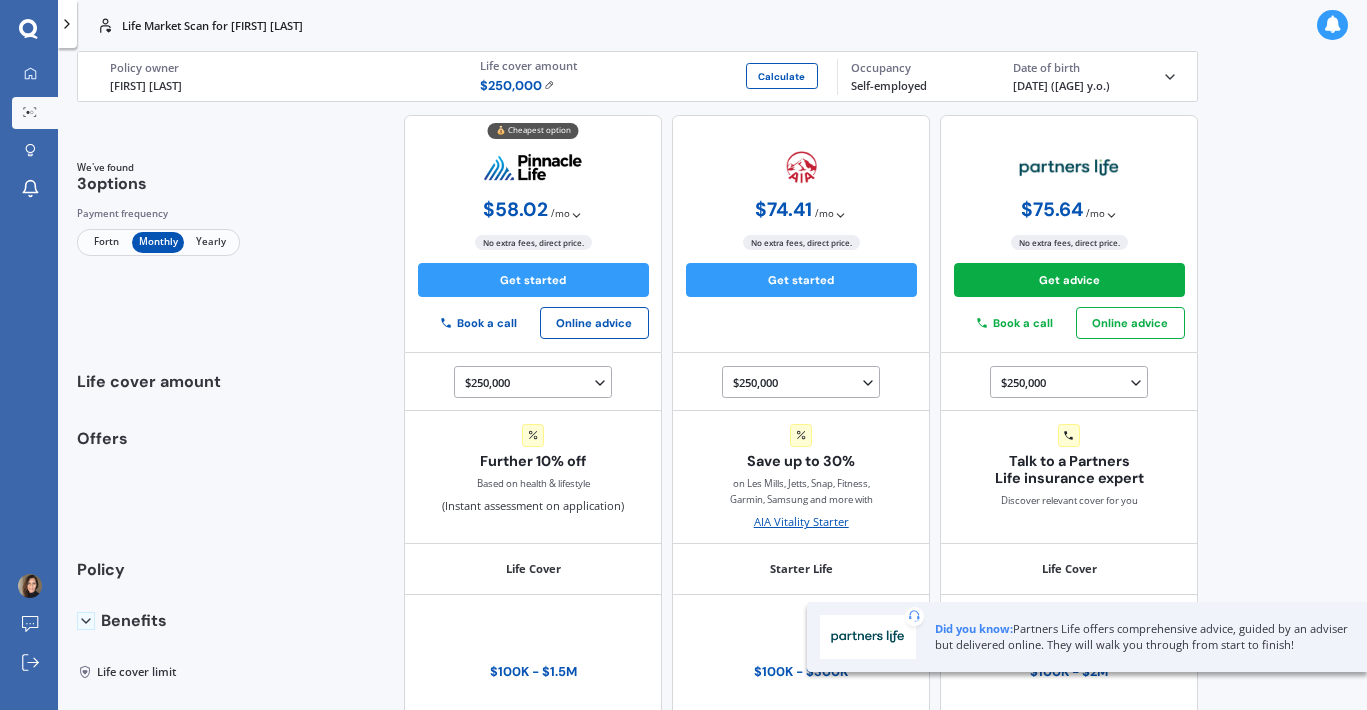 click on "Fortn" at bounding box center (106, 242) 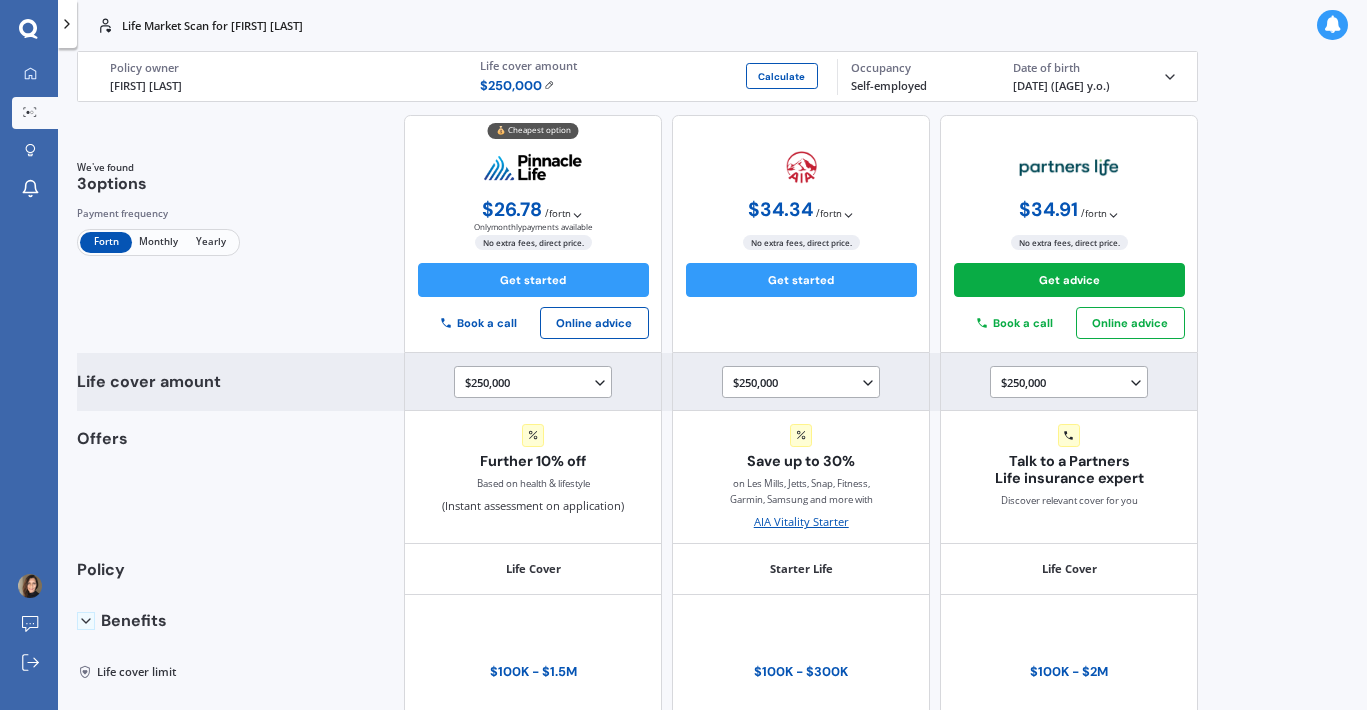 click on "$250,000 $100,000 $150,000 $200,000 $250,000 $300,000 $350,000 $400,000 $500,000 $750,000 $1,000,000 $1,250,000 $1,500,000" at bounding box center [536, 382] 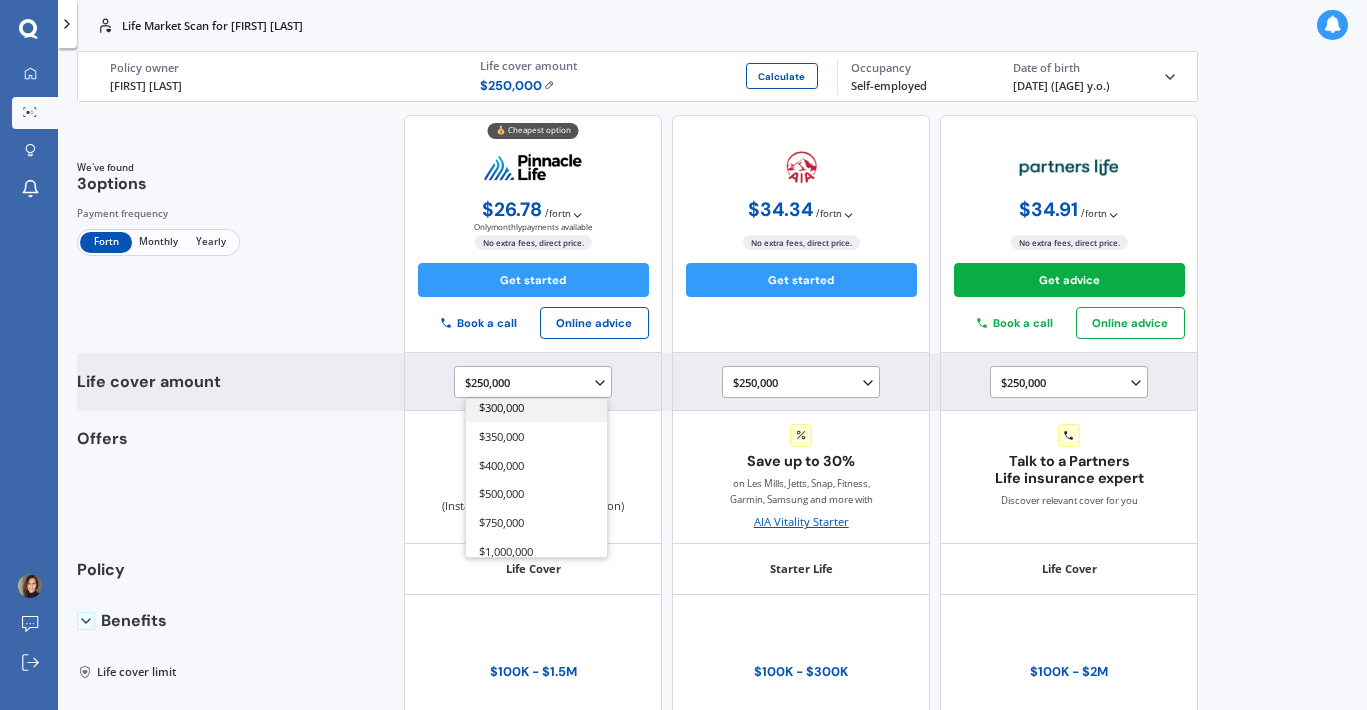 scroll, scrollTop: 233, scrollLeft: 0, axis: vertical 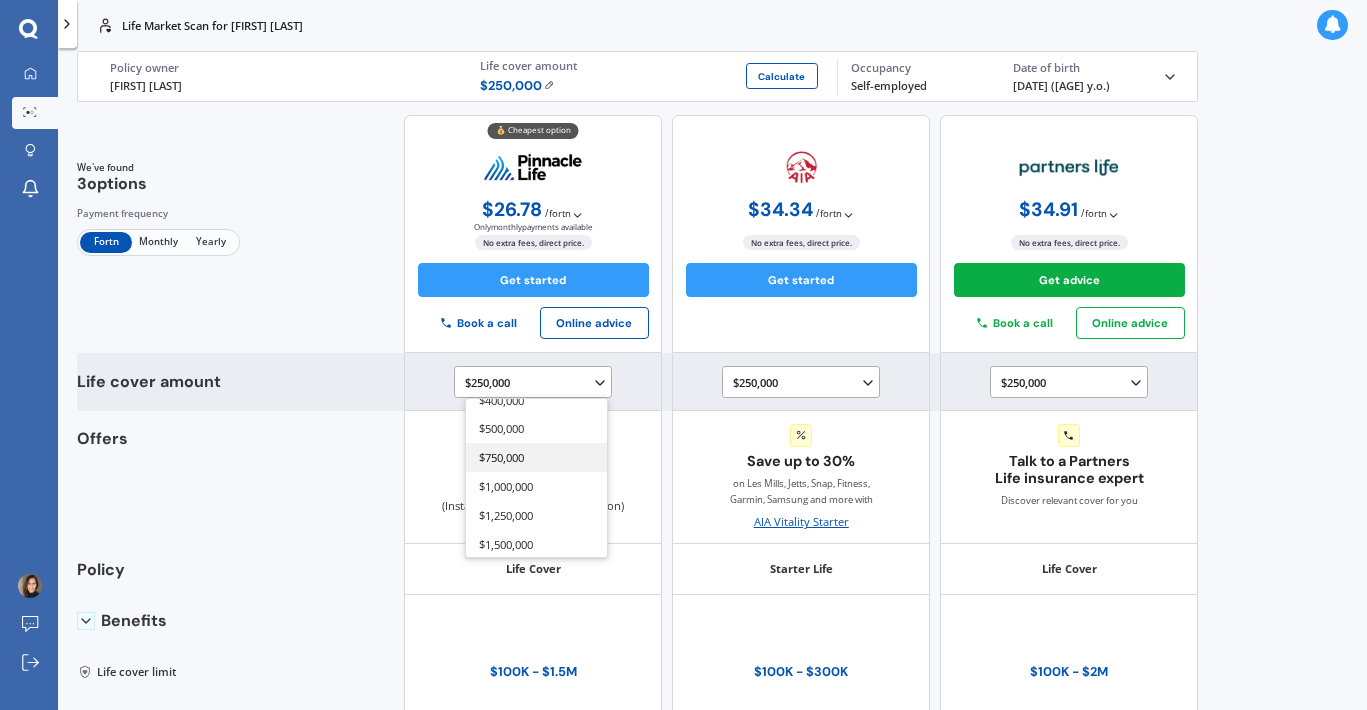 click on "$750,000" at bounding box center [501, 457] 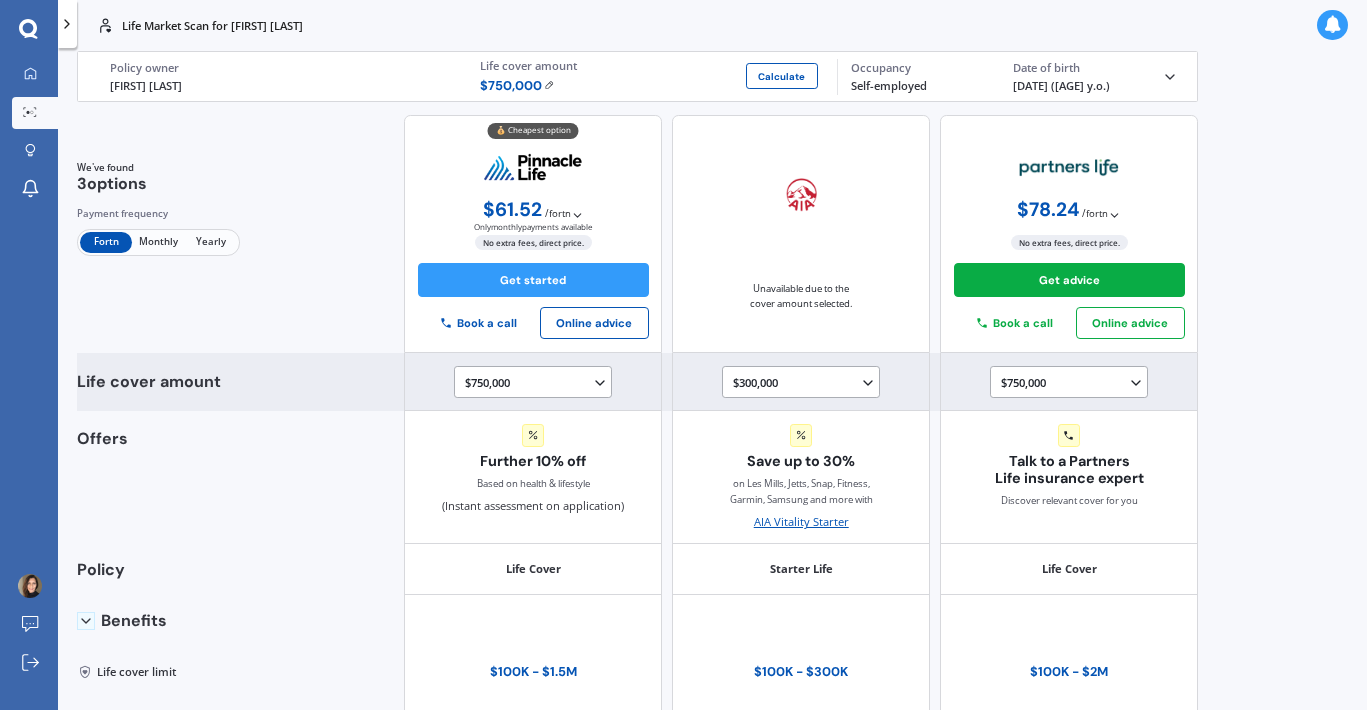 click on "$300,000 $100,000 $150,000 $200,000 $250,000 $300,000" at bounding box center (804, 382) 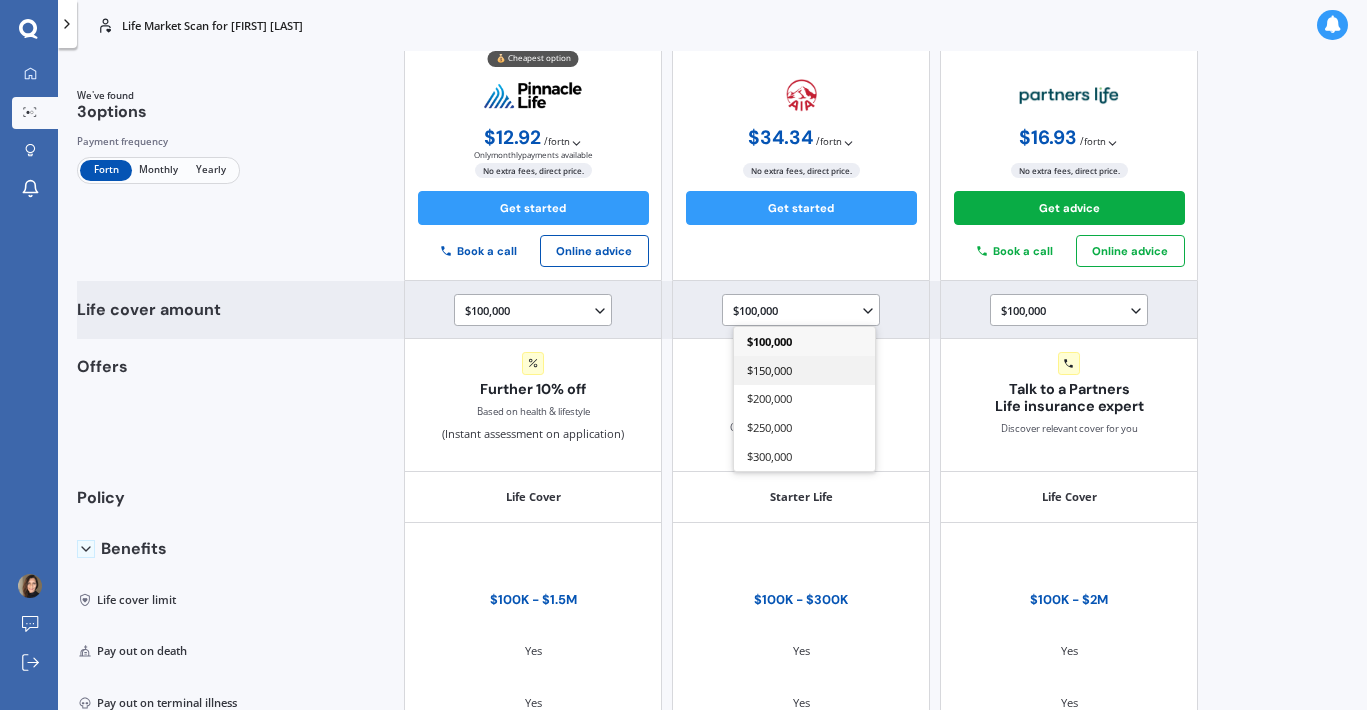 scroll, scrollTop: 88, scrollLeft: 0, axis: vertical 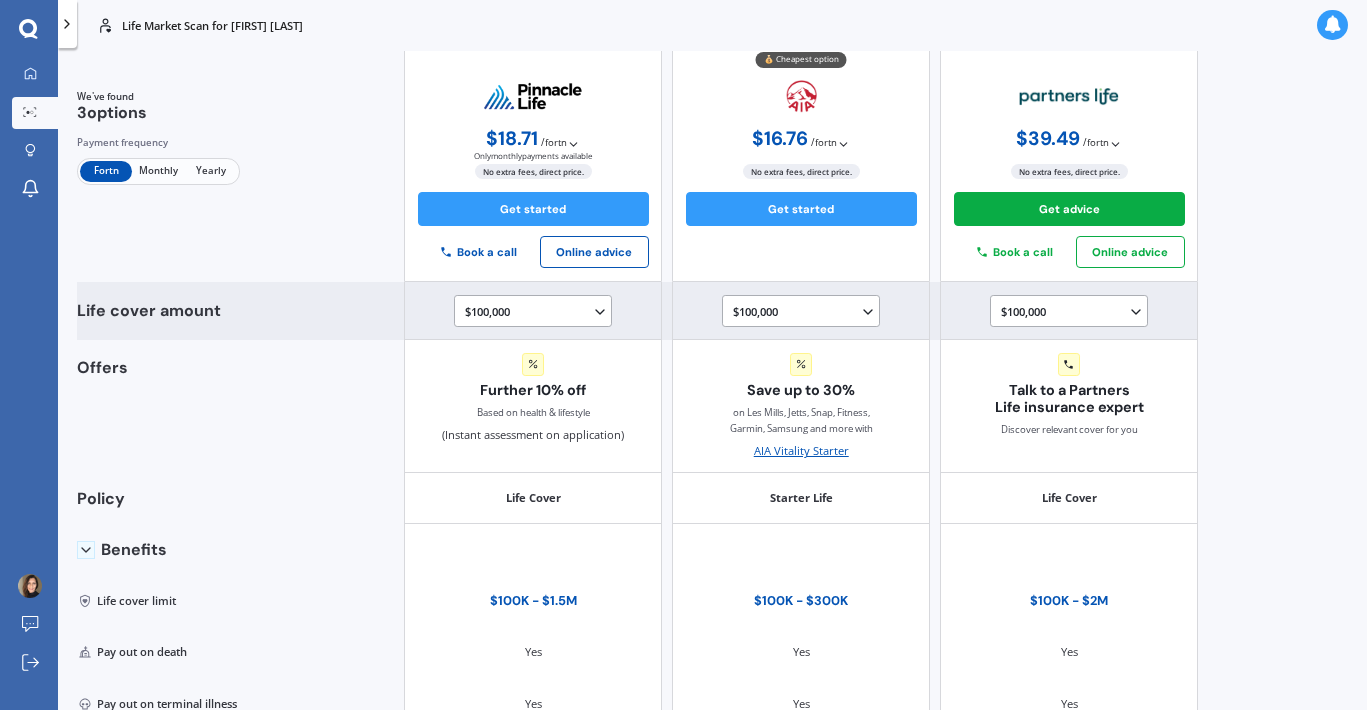 click 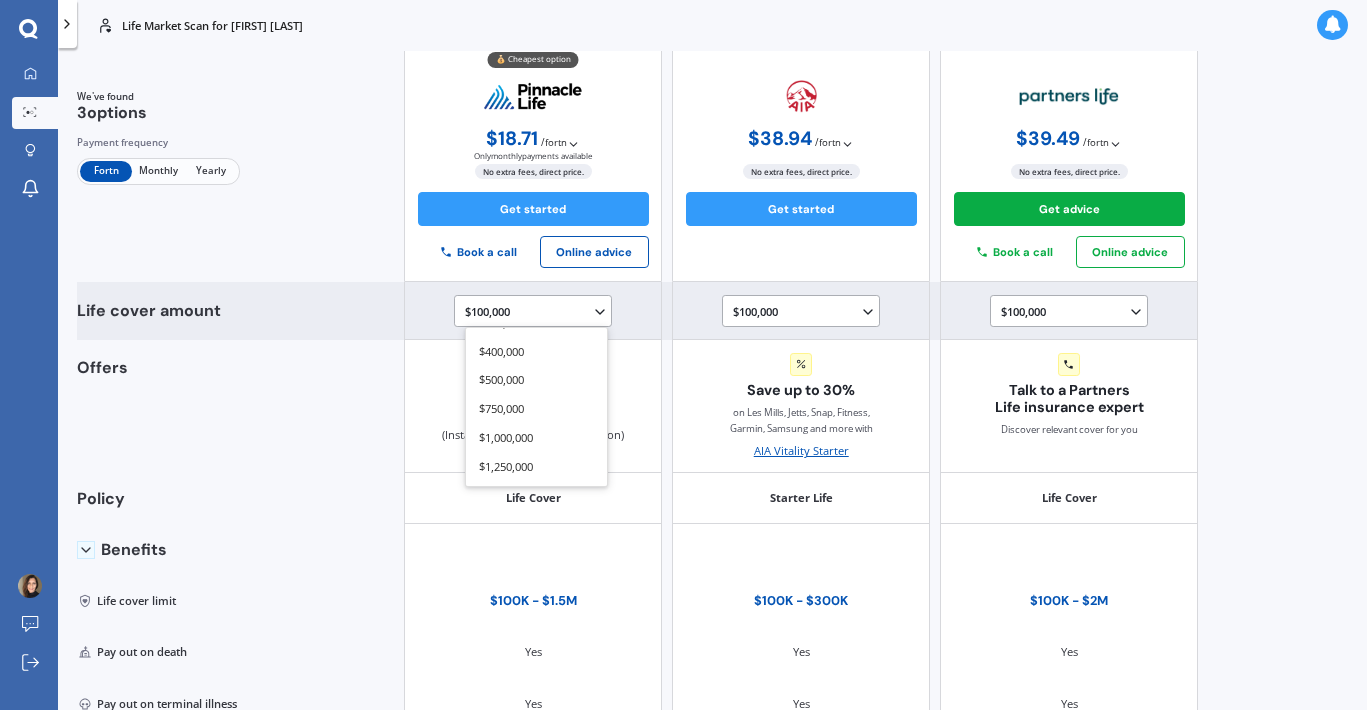scroll, scrollTop: 233, scrollLeft: 0, axis: vertical 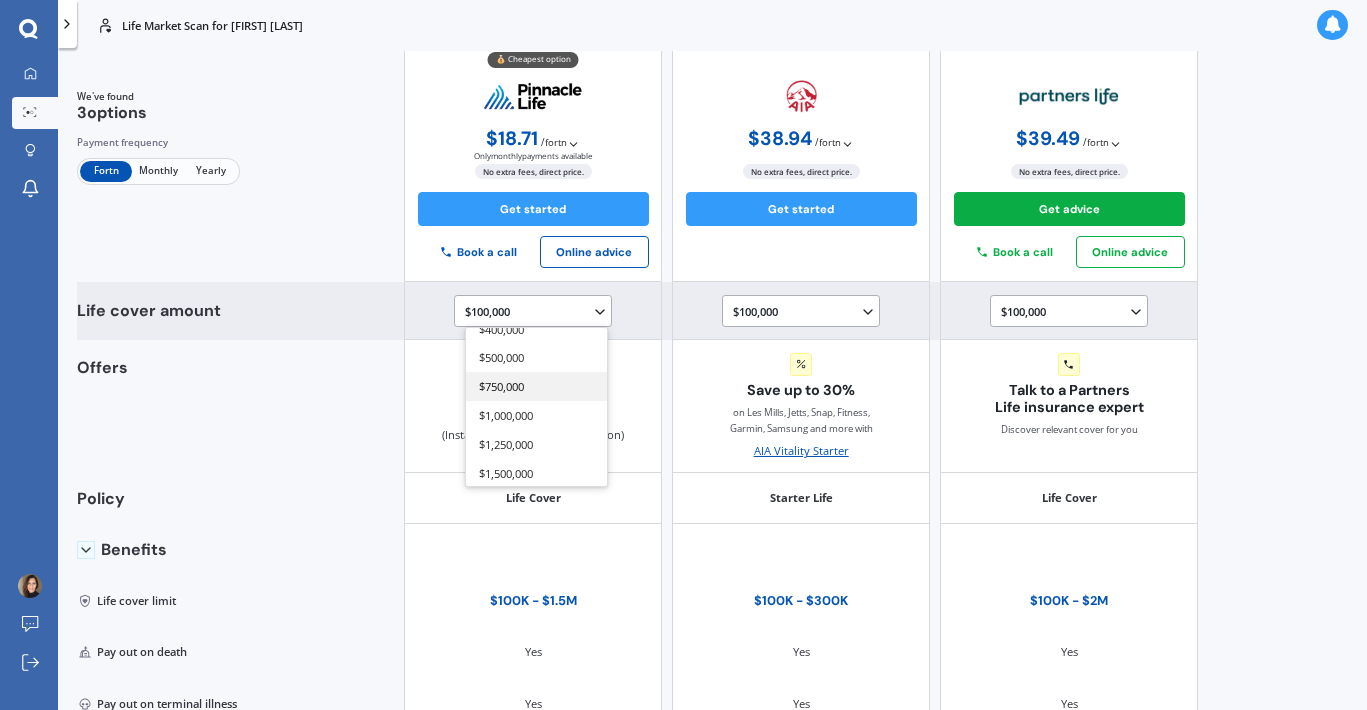 click on "$750,000" at bounding box center [536, 386] 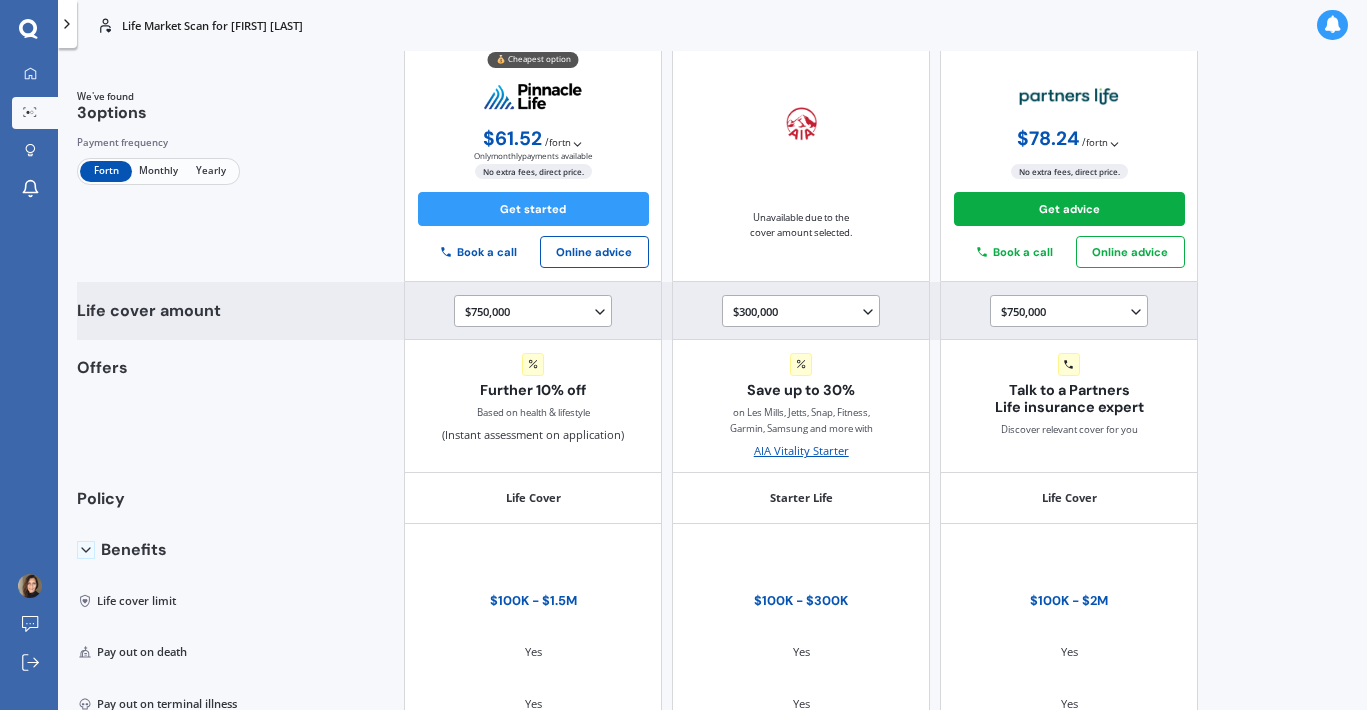 click on "$300,000 $100,000 $150,000 $200,000 $250,000 $300,000" at bounding box center (804, 311) 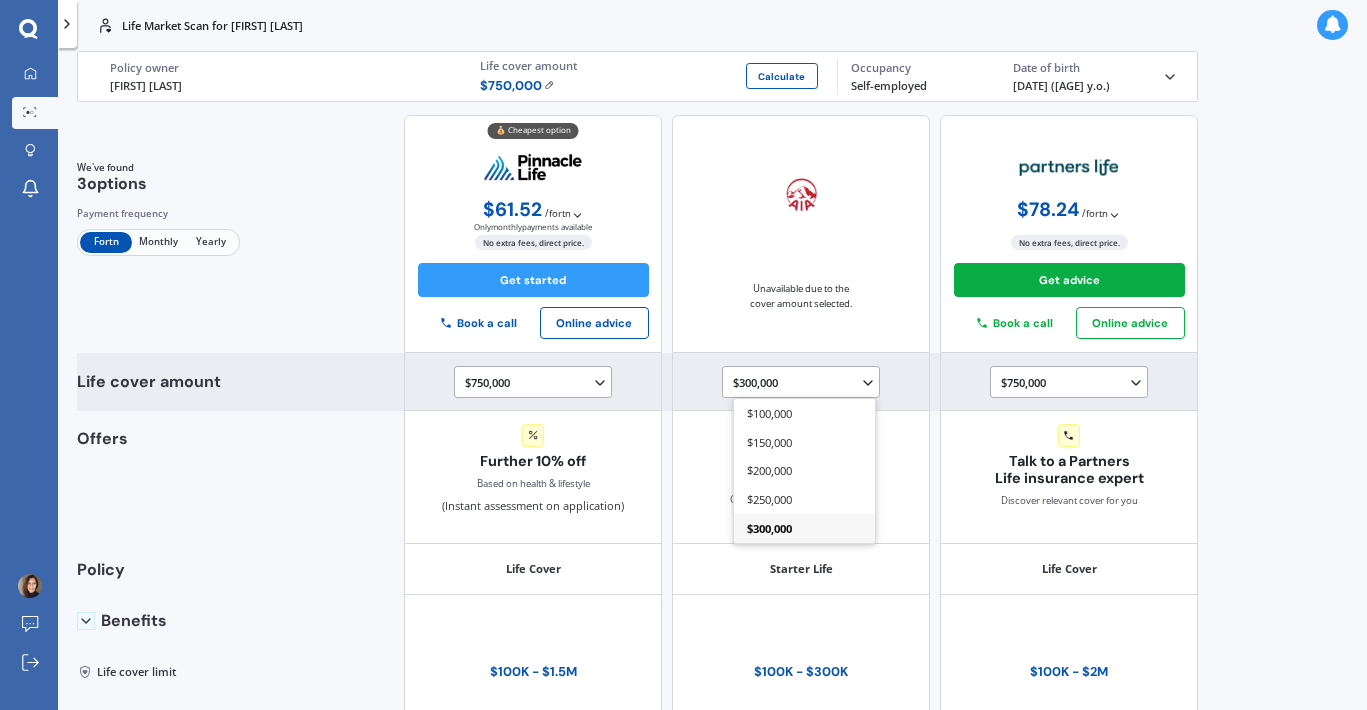 scroll, scrollTop: 71, scrollLeft: 0, axis: vertical 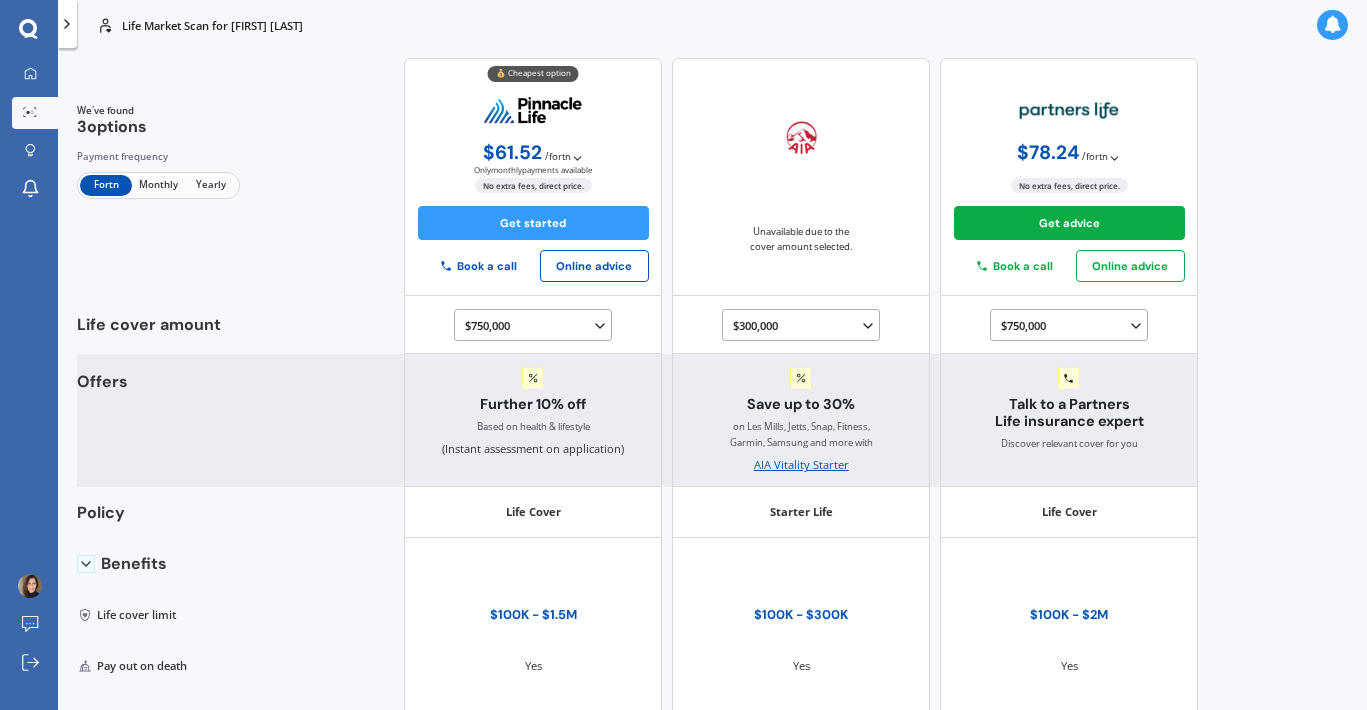 click on "Further 10% off Based on health & lifestyle (Instant assessment on application)" at bounding box center (533, 412) 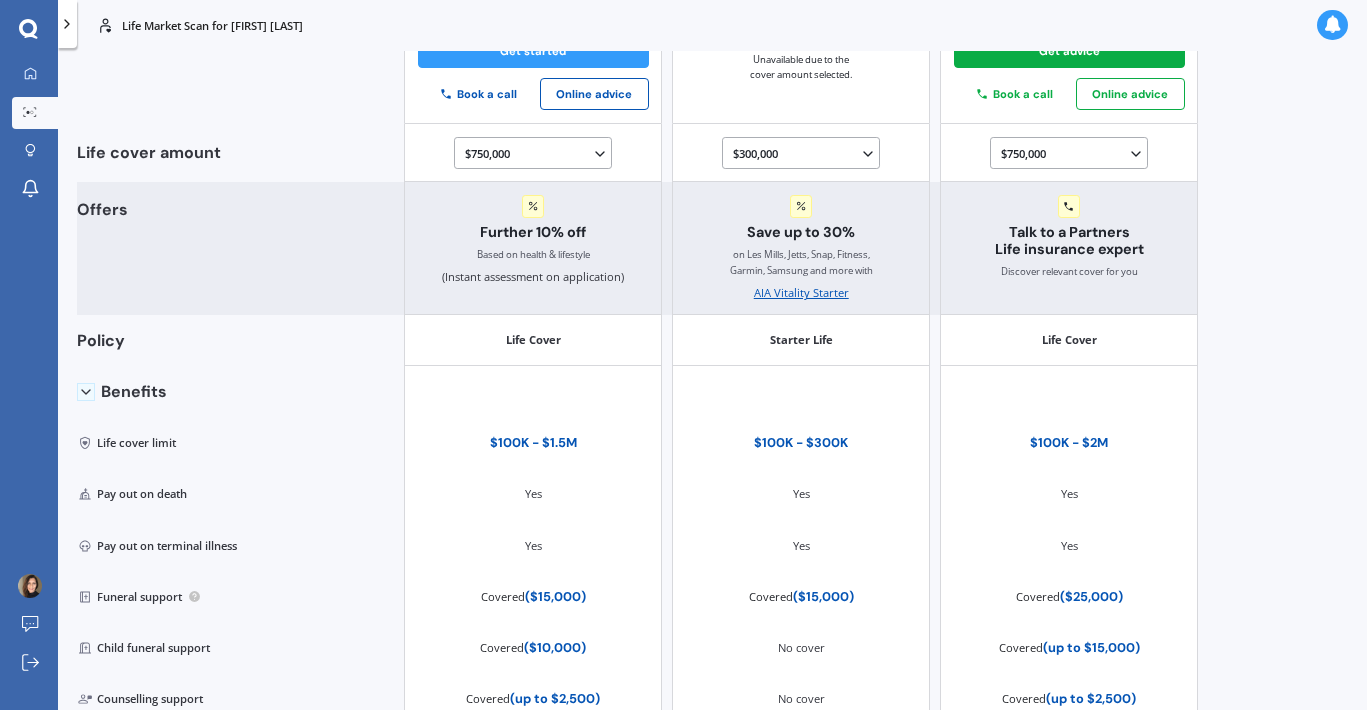 scroll, scrollTop: 290, scrollLeft: 0, axis: vertical 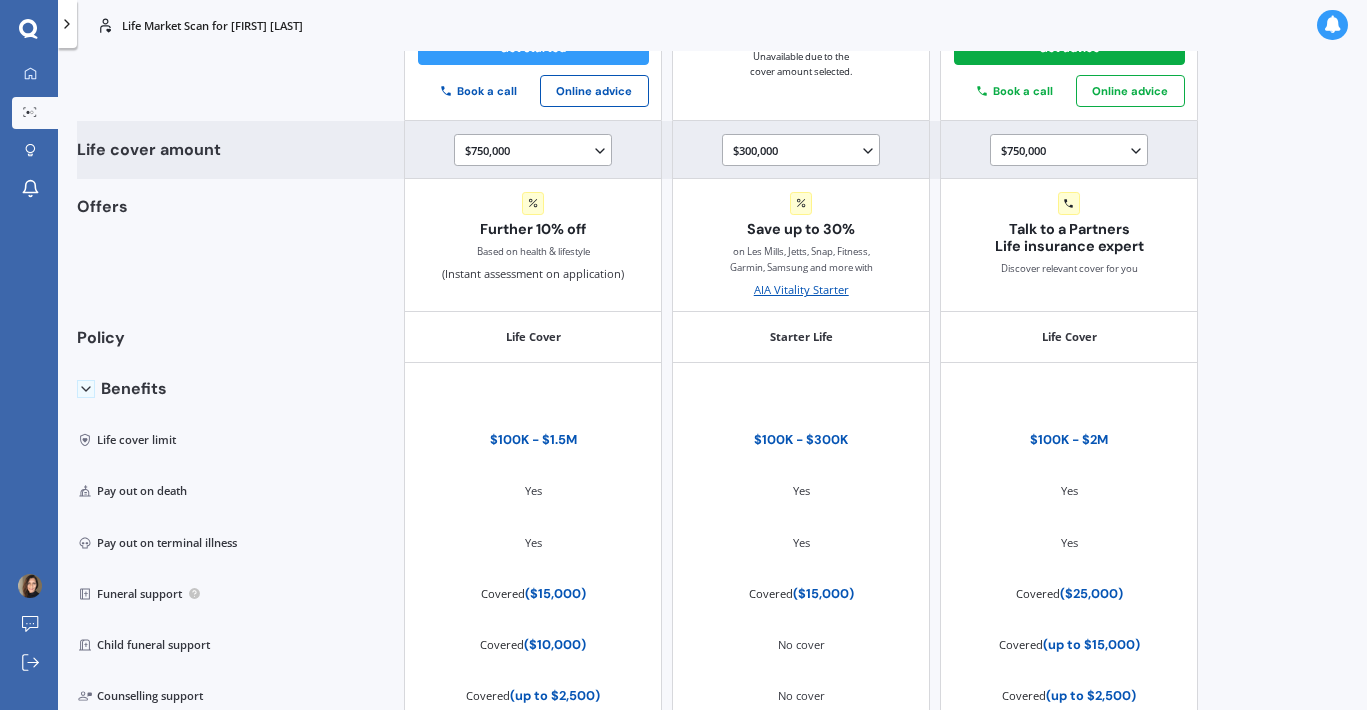 click on "$300,000 $100,000 $150,000 $200,000 $250,000 $300,000" at bounding box center [804, 150] 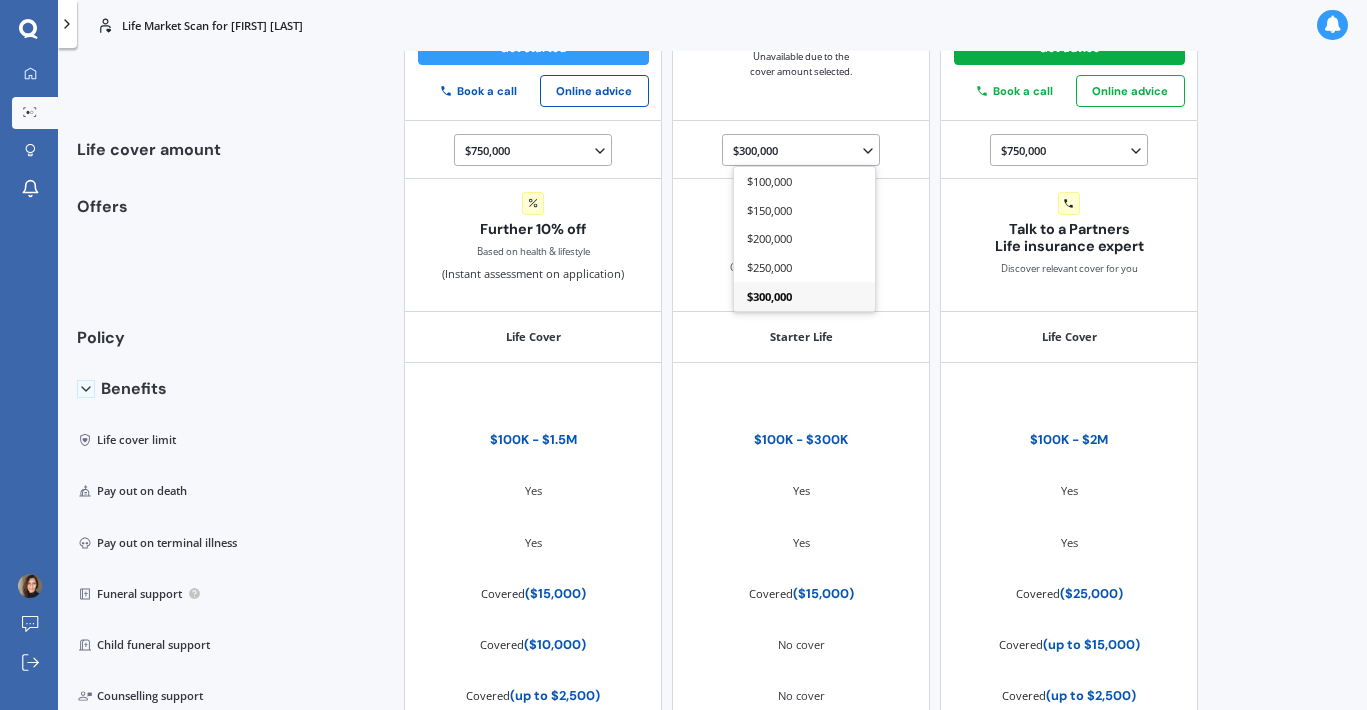 click on "Life Market Scan for [FIRST] [LAST] Life Market Scan for [FIRST] [LAST] Life [FIRST] [LAST] Policy owner $ 750,000 Calculate Life cover amount Self-employed Occupancy [DATE] ([AGE] y.o.) Date of birth Life Policy owner [FIRST] [LAST] Preferred sum insured $ 750,000 Calculate Employment Self-employed Date of birth [DATE] ([AGE] y.o.) Smoker No NZ resident Yes Income $90 We've found 3 options Payment frequency Fortn Monthly Yearly 💰 Cheapest option $ 61.52 / fortn Only monthly payments available $ 133.30 / mo No extra fees, direct price. Get started Book a call Online advice Unavailable due to the cover amount selected. $ 78.24 / fortn Only monthly payments available $ 2,034.11 / yr $ 169.51 / mo $ 78.24 / fortn No extra fees, direct price. Get advice Book a call Online advice Life cover amount $750,000 $100,000 $150,000 $200,000 $250,000 $300,000 $350,000 $400,000 $500,000 $750,000 $1,000,000 $1,250,000 $1,500,000 $300,000 $100,000 $150,000 $200,000 $250,000 $300,000 $750,000" at bounding box center [712, 355] 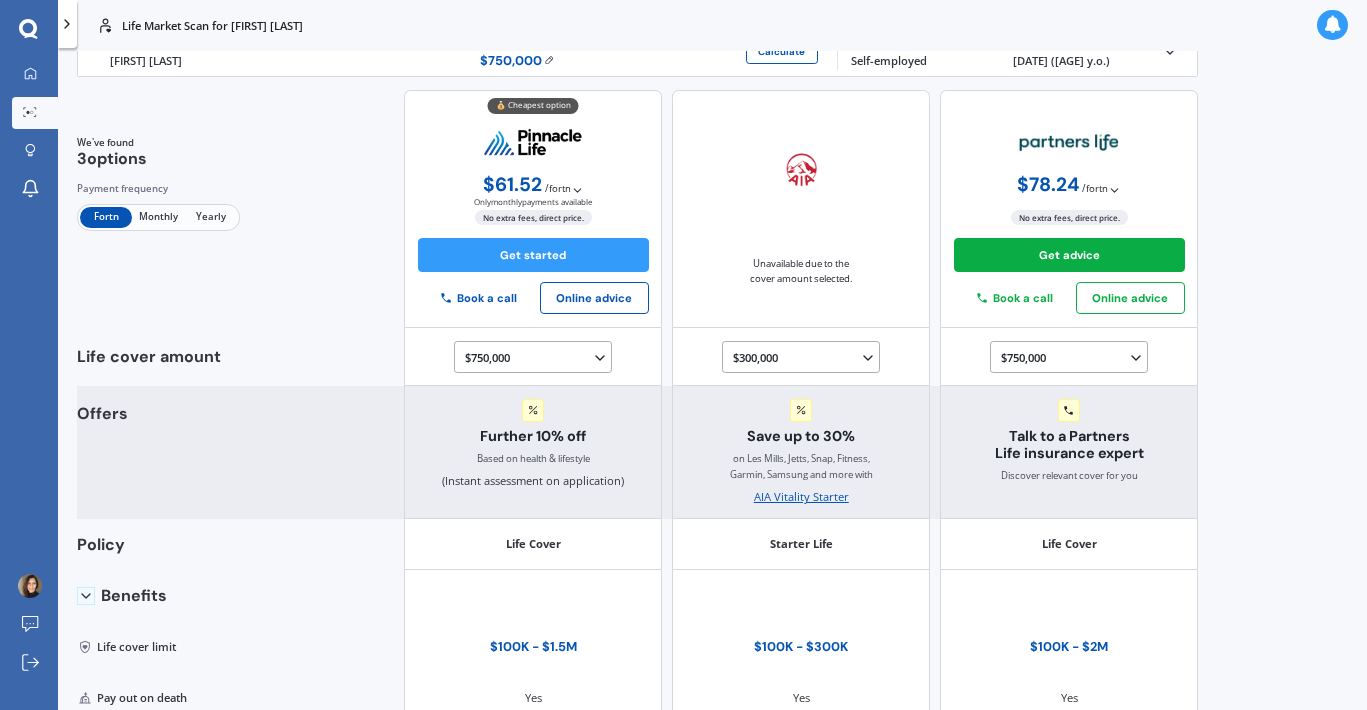 scroll, scrollTop: 0, scrollLeft: 0, axis: both 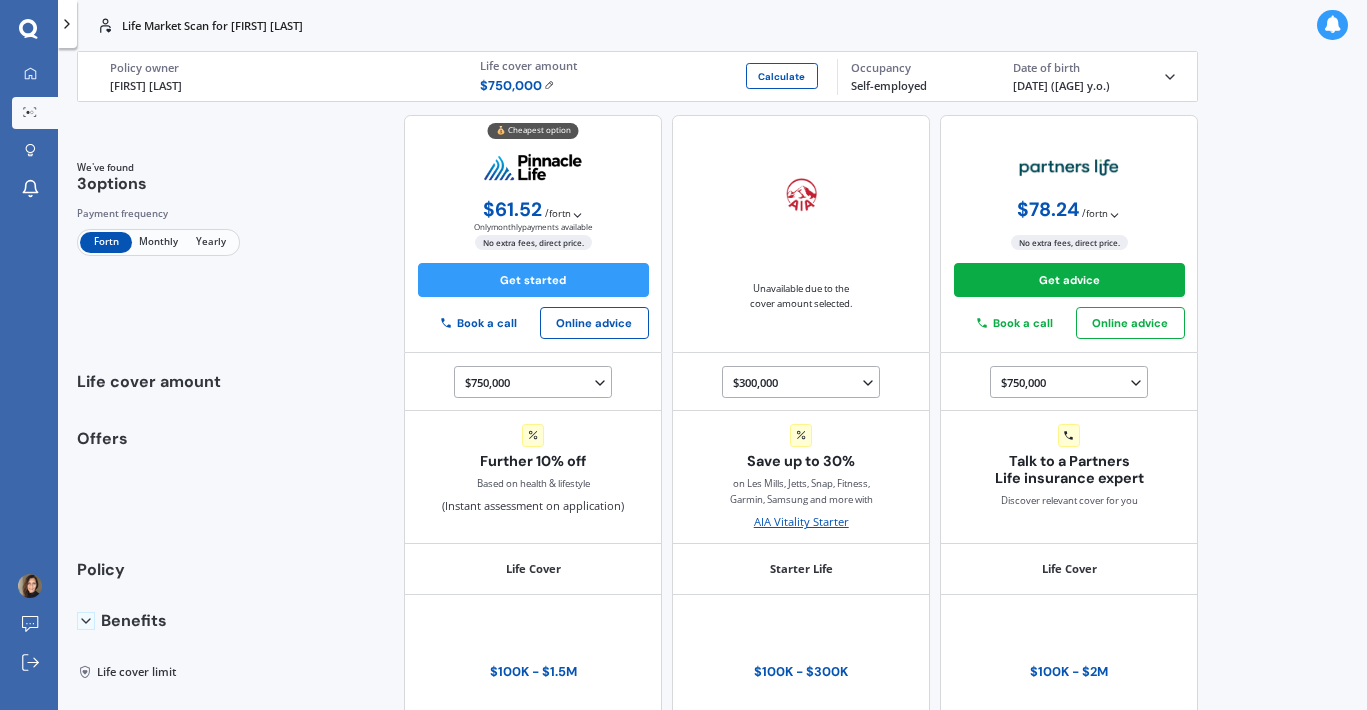 click at bounding box center [549, 85] 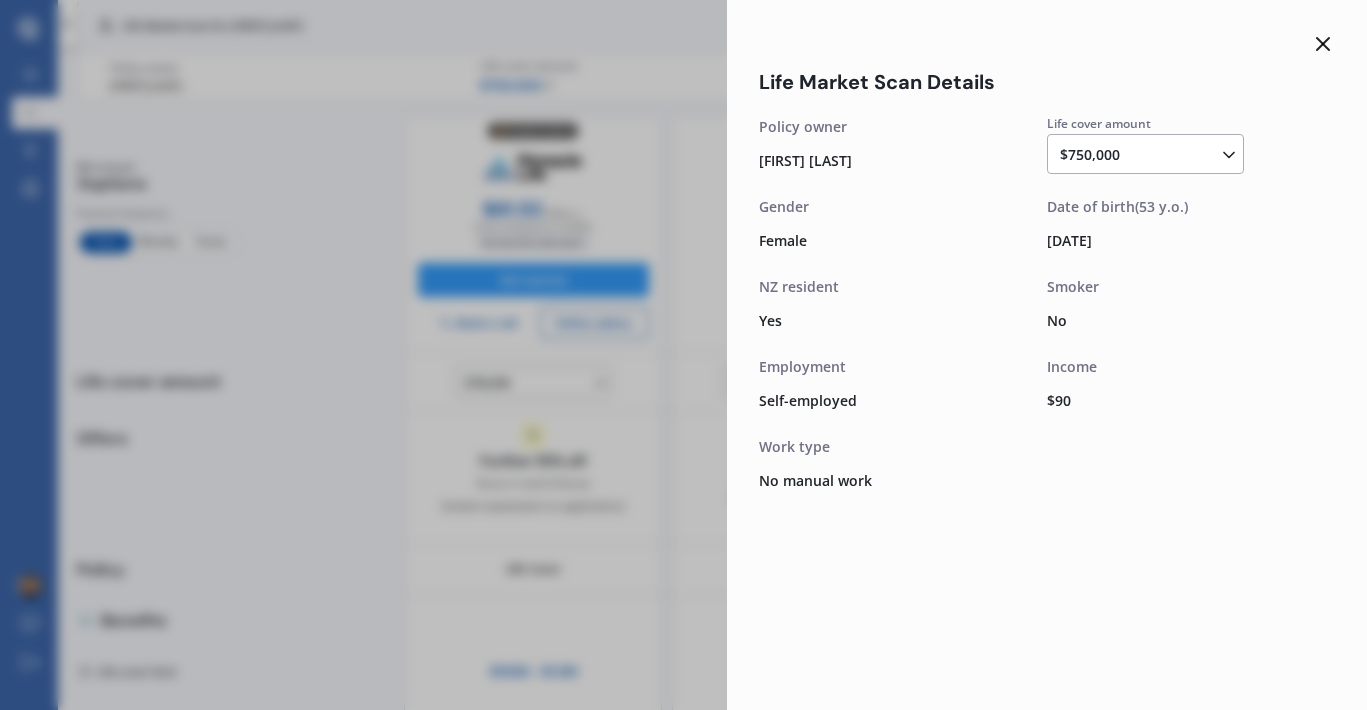 click on "$750,000 $100,000 $150,000 $200,000 $250,000 $300,000 $350,000 $400,000 $500,000 $750,000 $1,000,000 $1,250,000 $1,500,000 $1,750,000 $2,000,000+" at bounding box center [1149, 155] 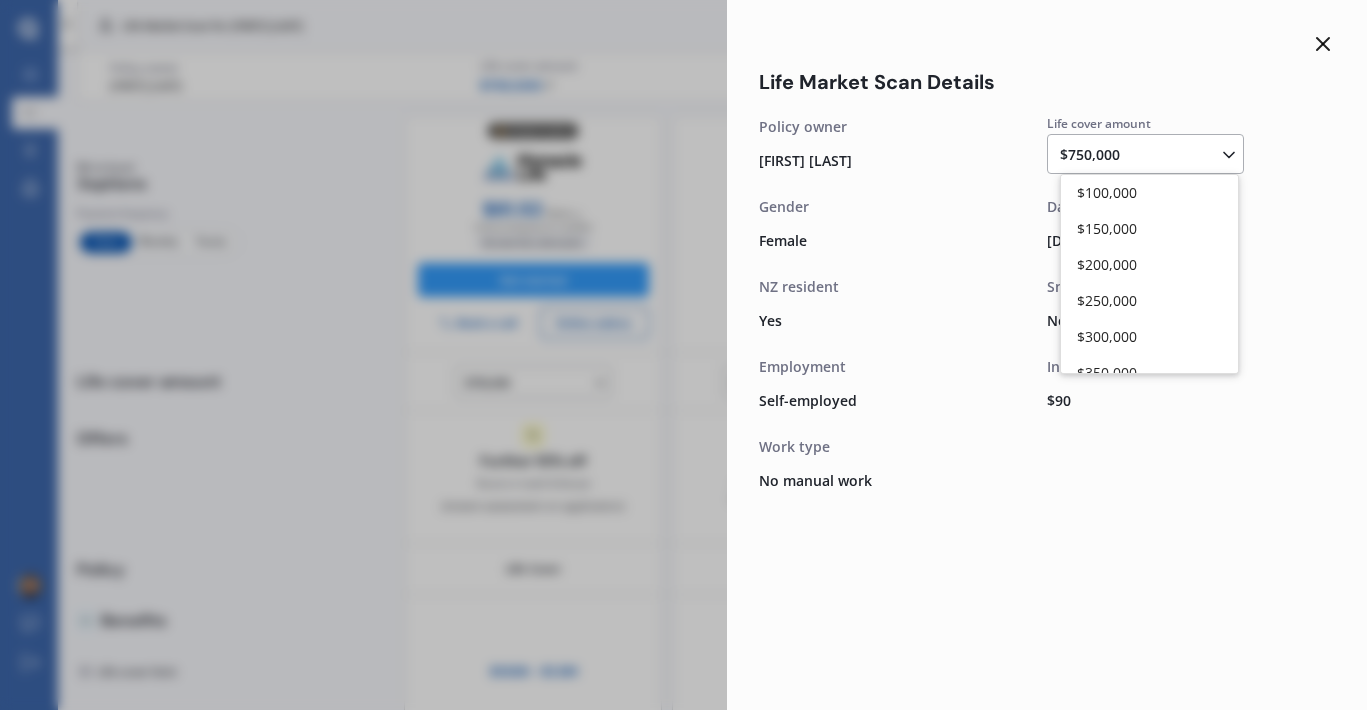 scroll, scrollTop: 126, scrollLeft: 0, axis: vertical 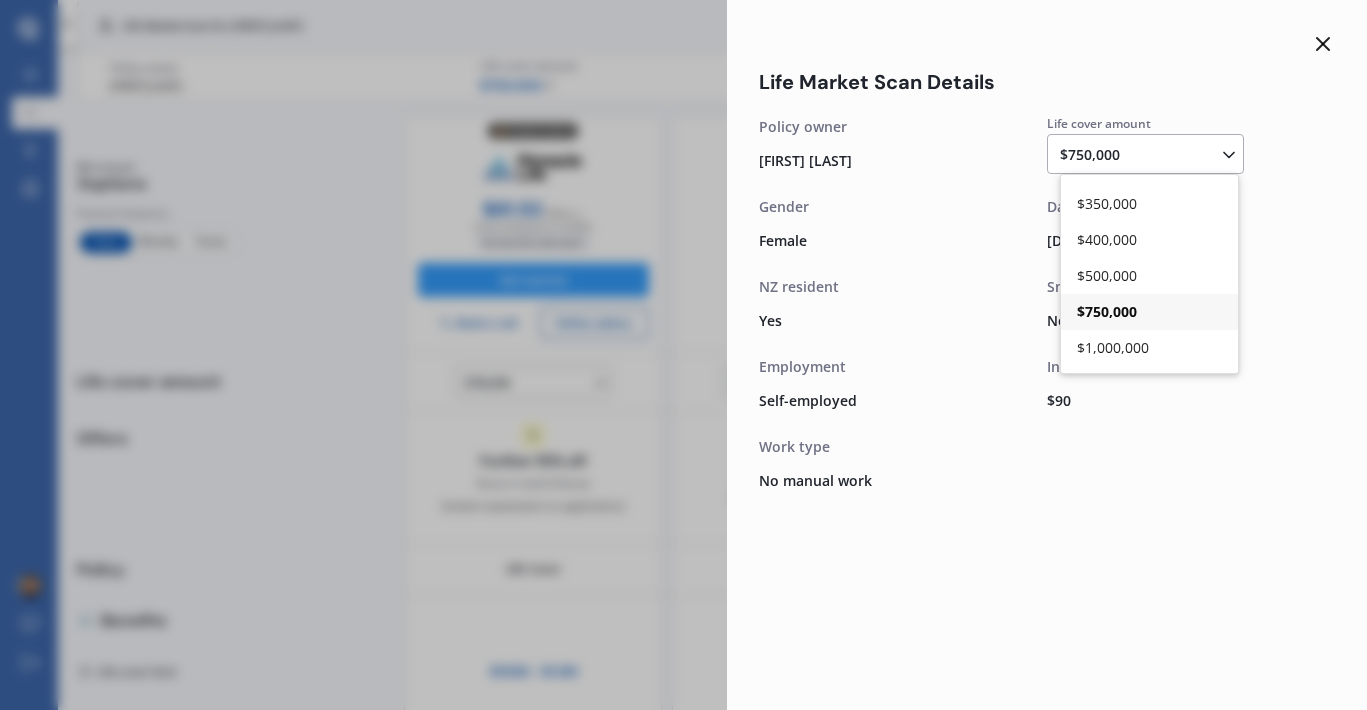 click on "No" at bounding box center (1191, 320) 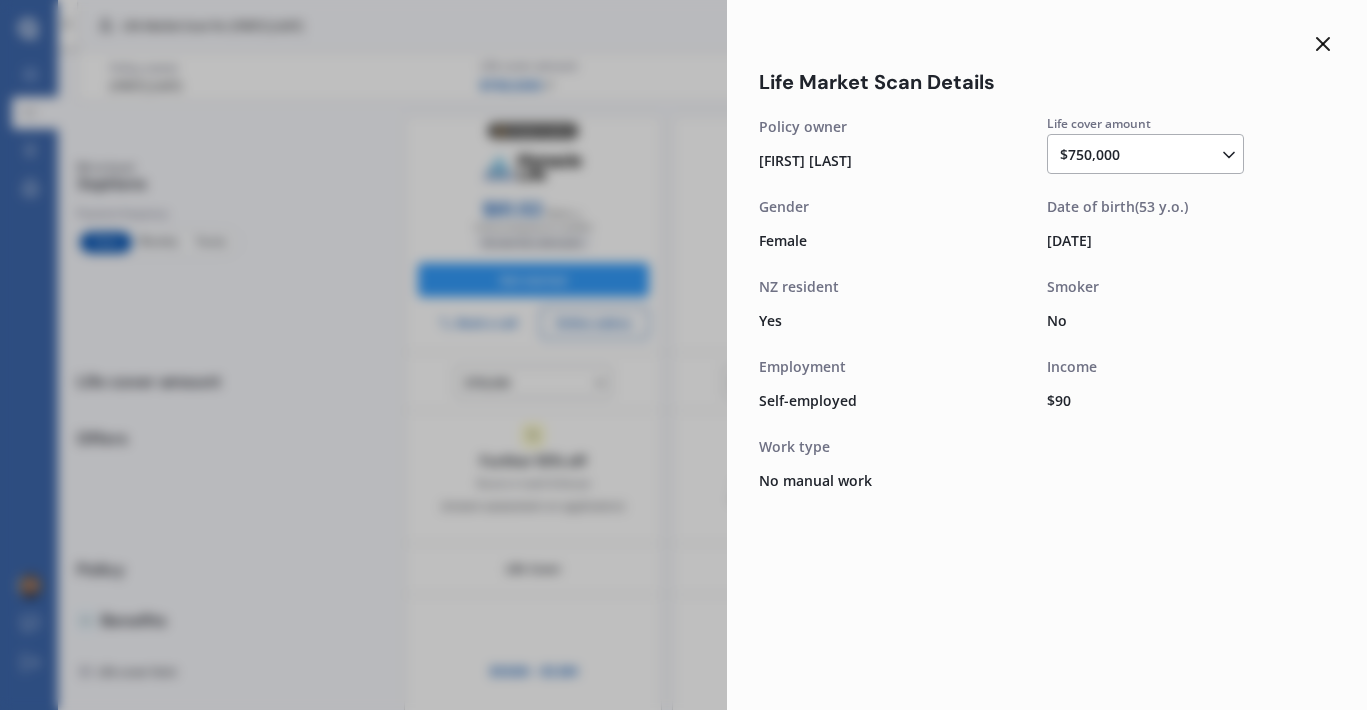 click 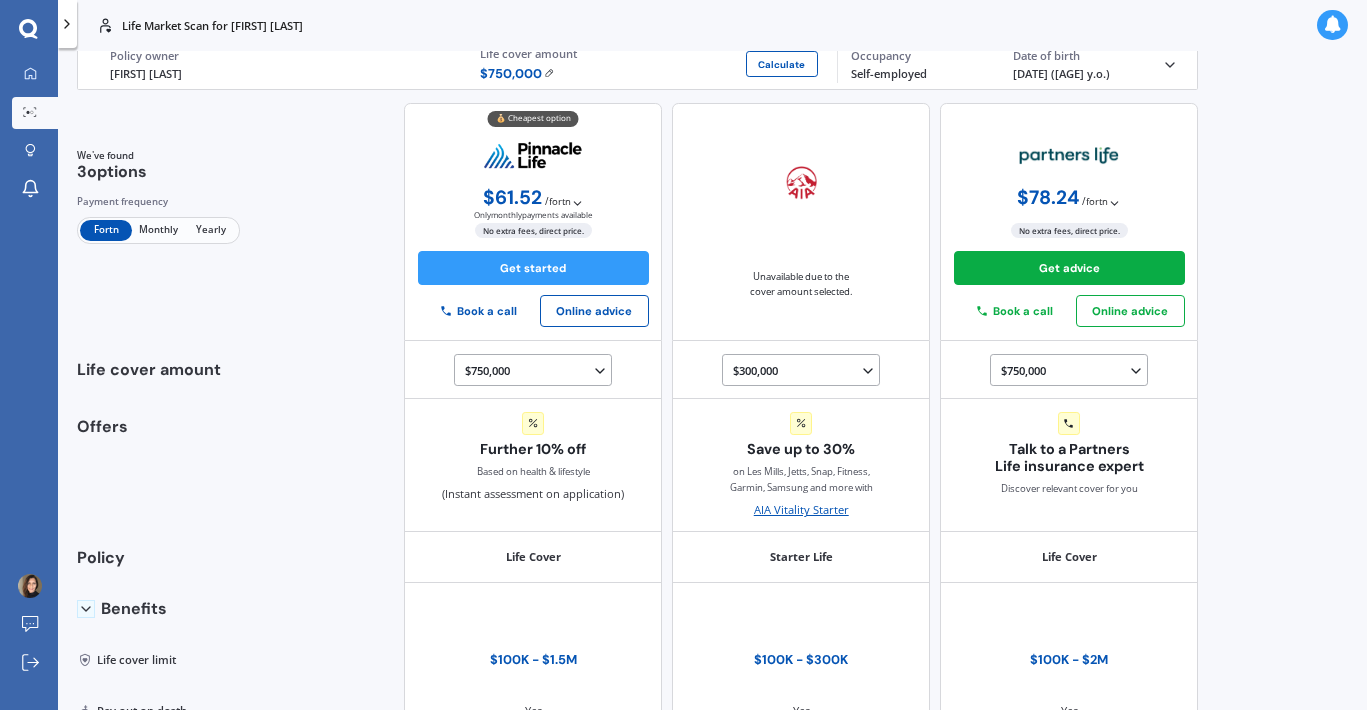 scroll, scrollTop: 0, scrollLeft: 0, axis: both 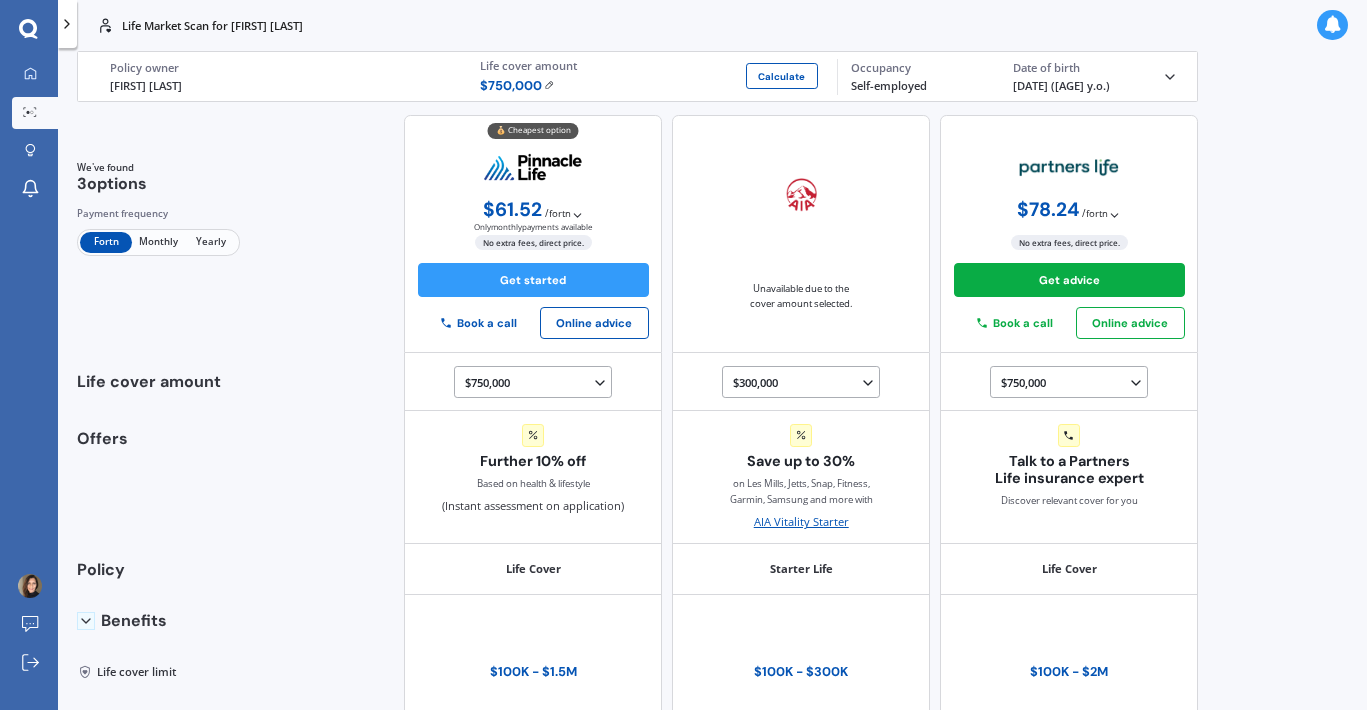 click on "Monthly" at bounding box center (158, 242) 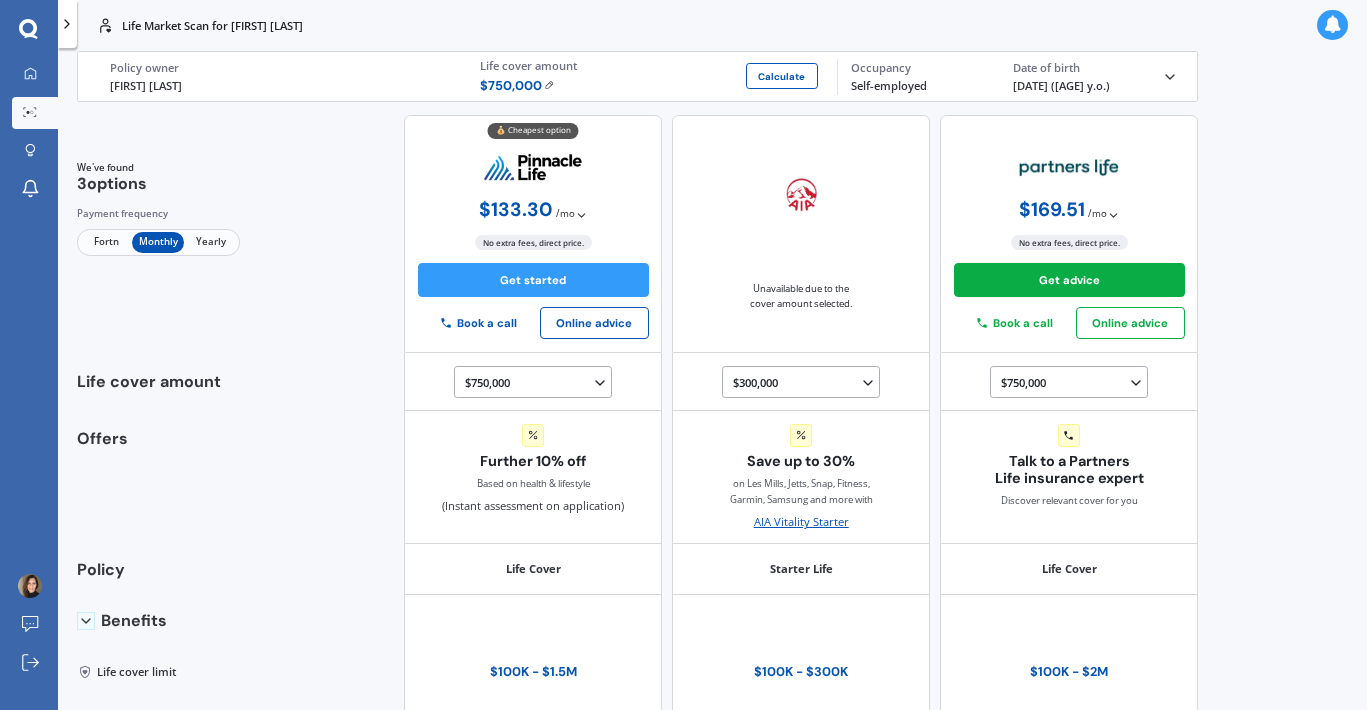 click on "Fortn" at bounding box center (106, 242) 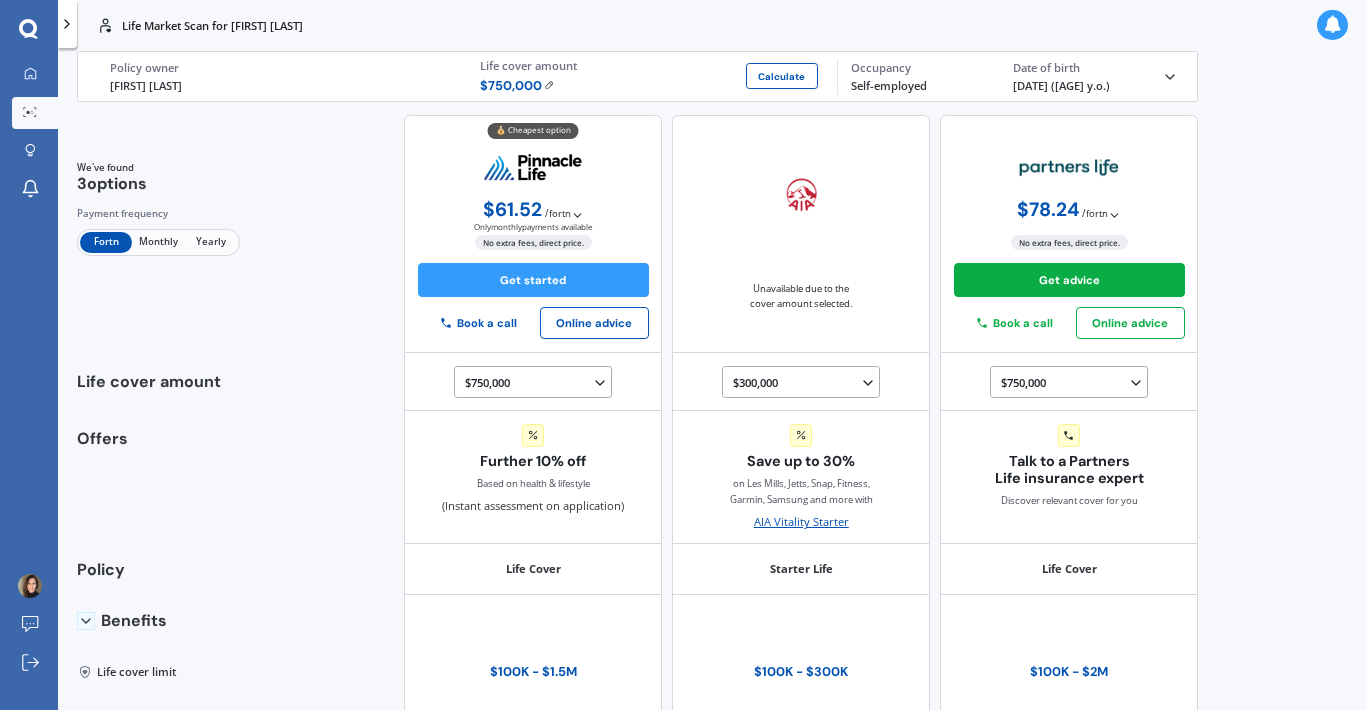 click on "Monthly" at bounding box center [158, 242] 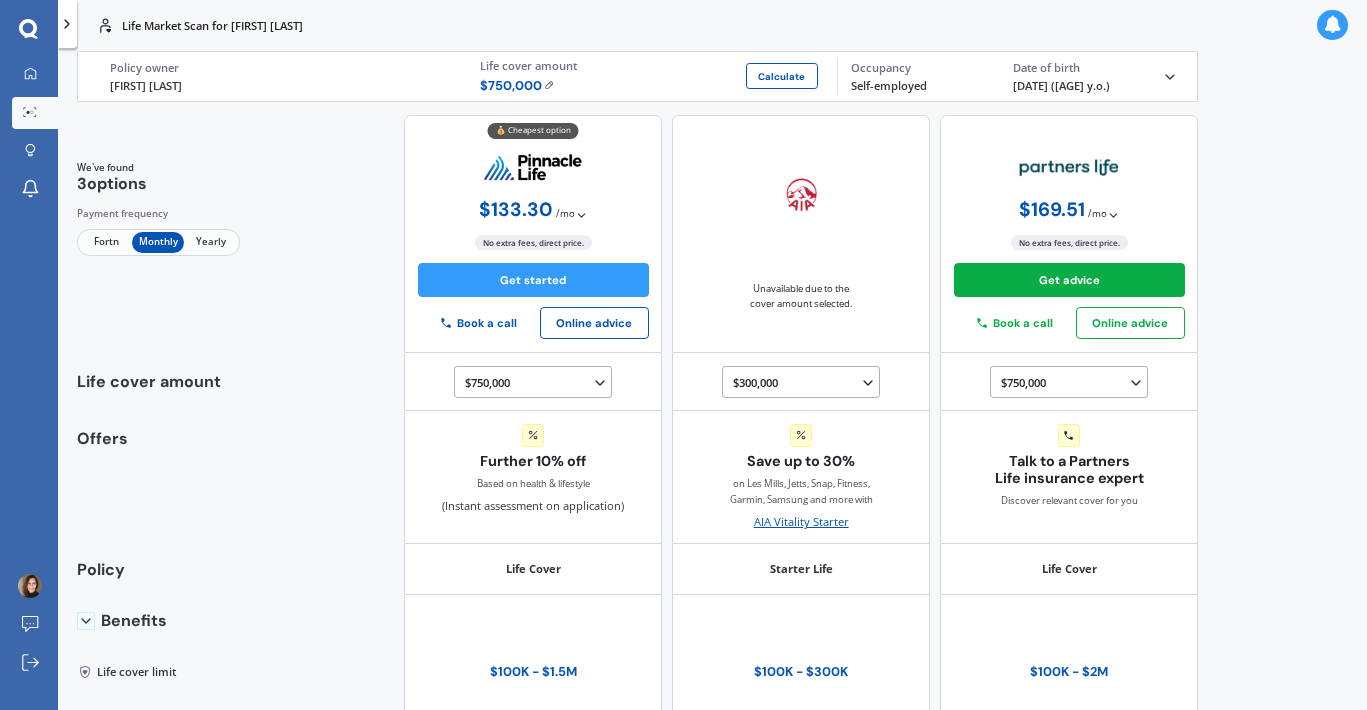 click on "Yearly" at bounding box center (210, 242) 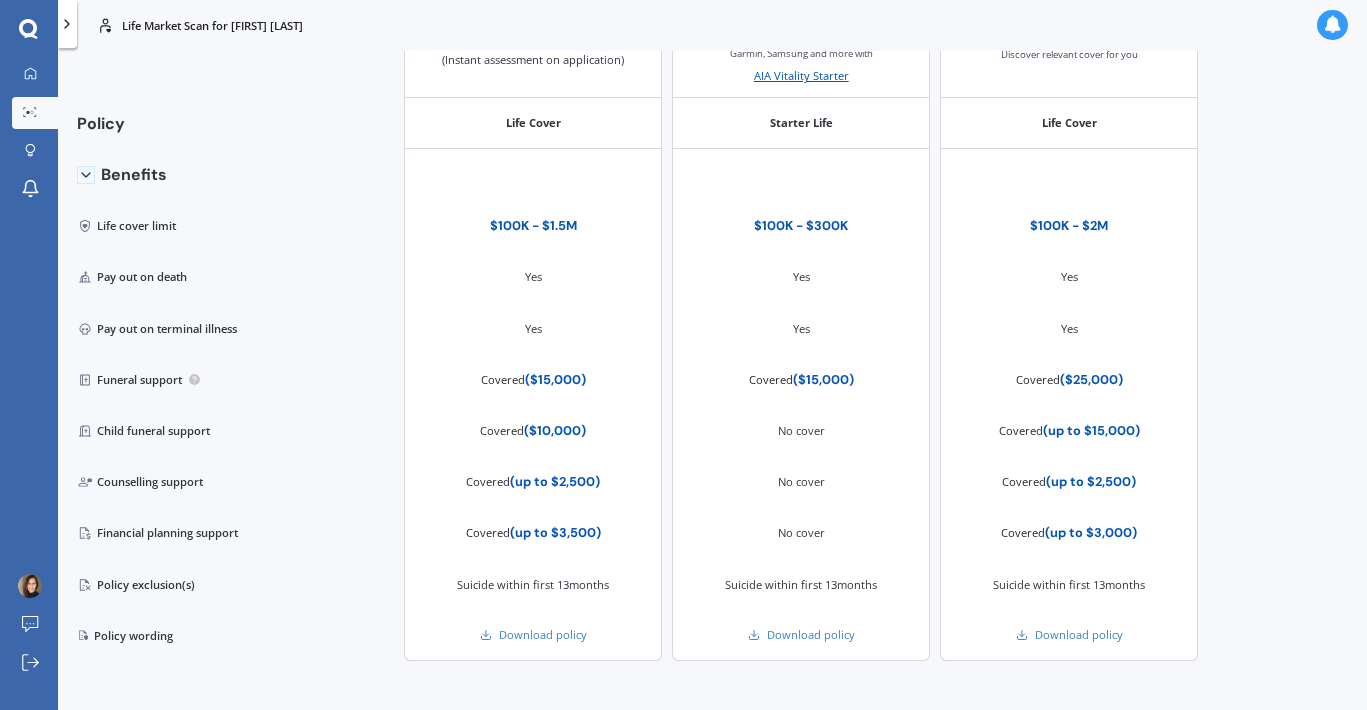 scroll, scrollTop: 561, scrollLeft: 0, axis: vertical 